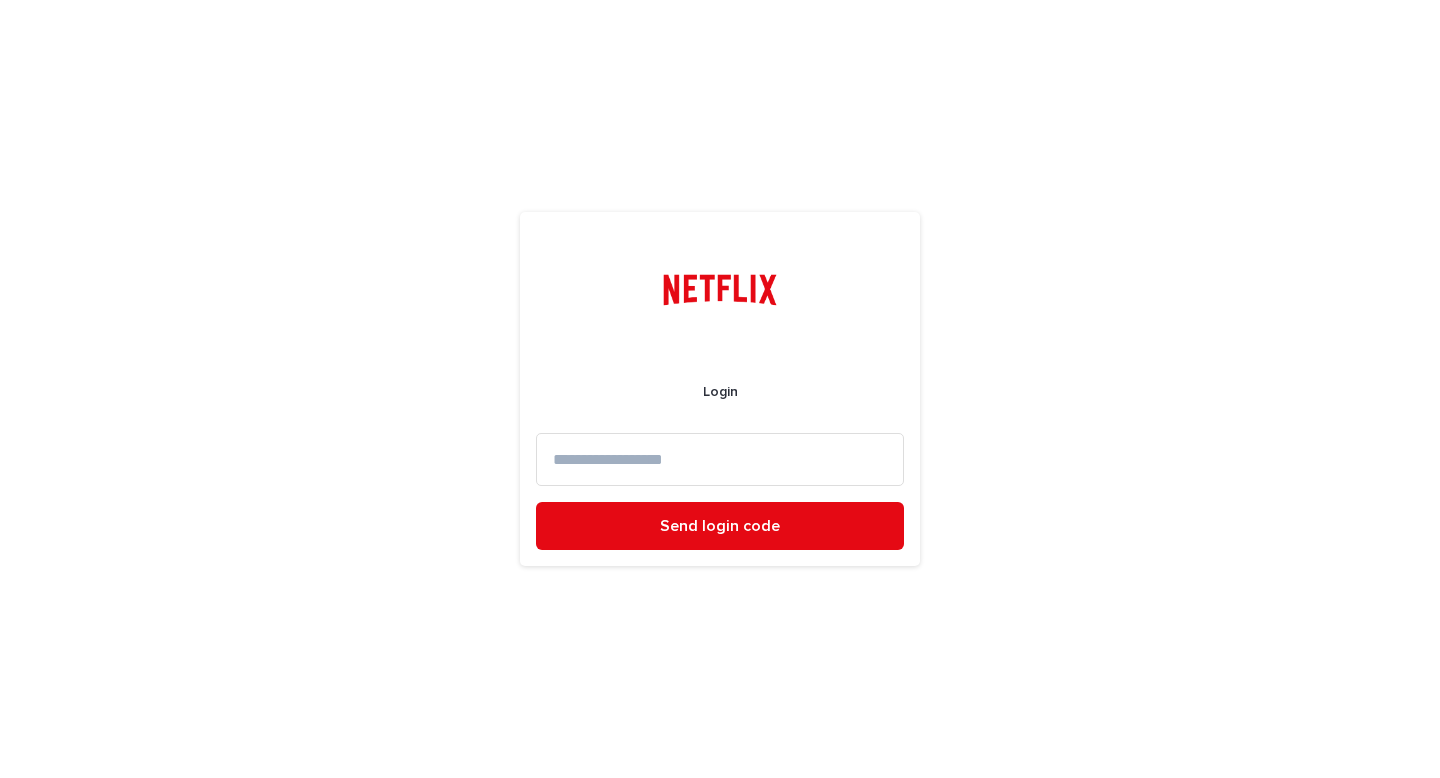 scroll, scrollTop: 0, scrollLeft: 0, axis: both 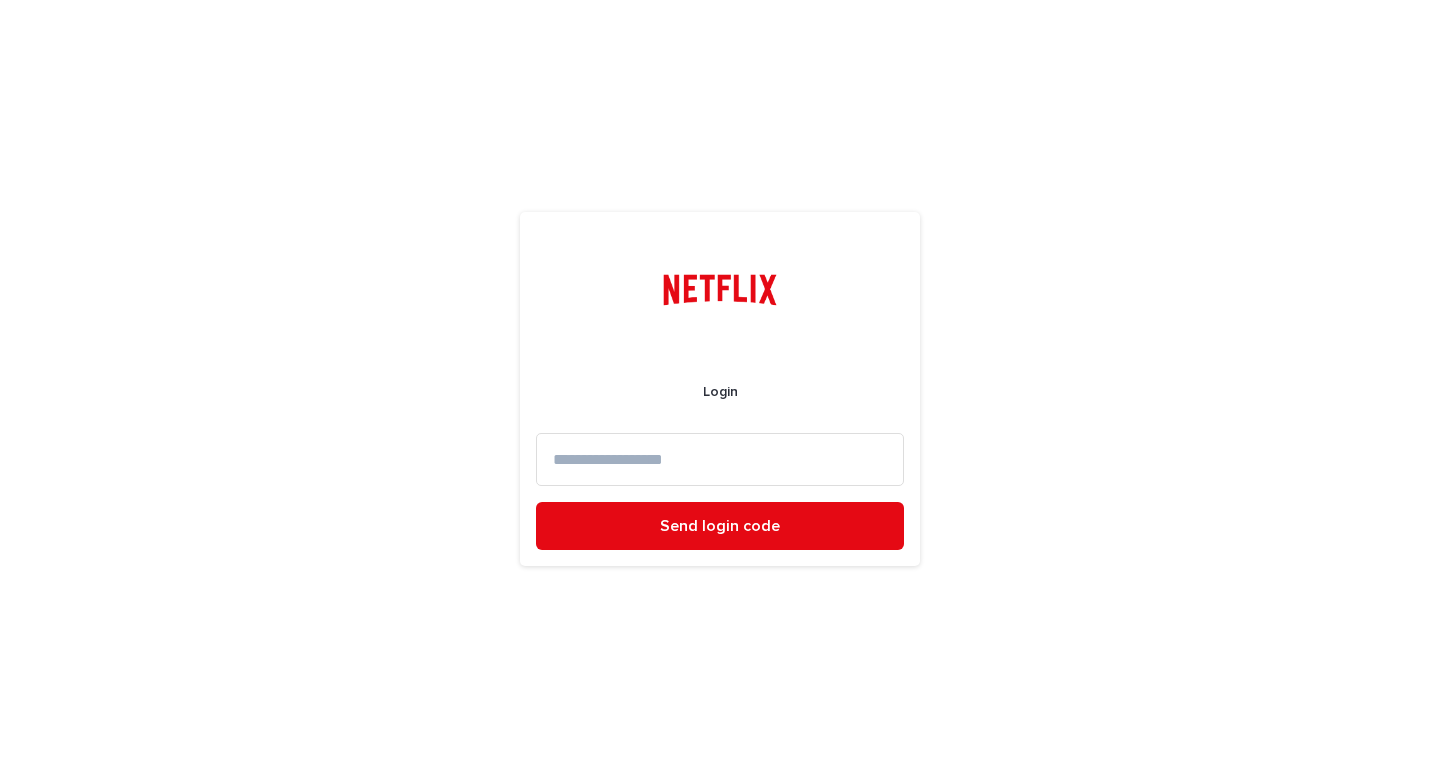 click at bounding box center [720, 459] 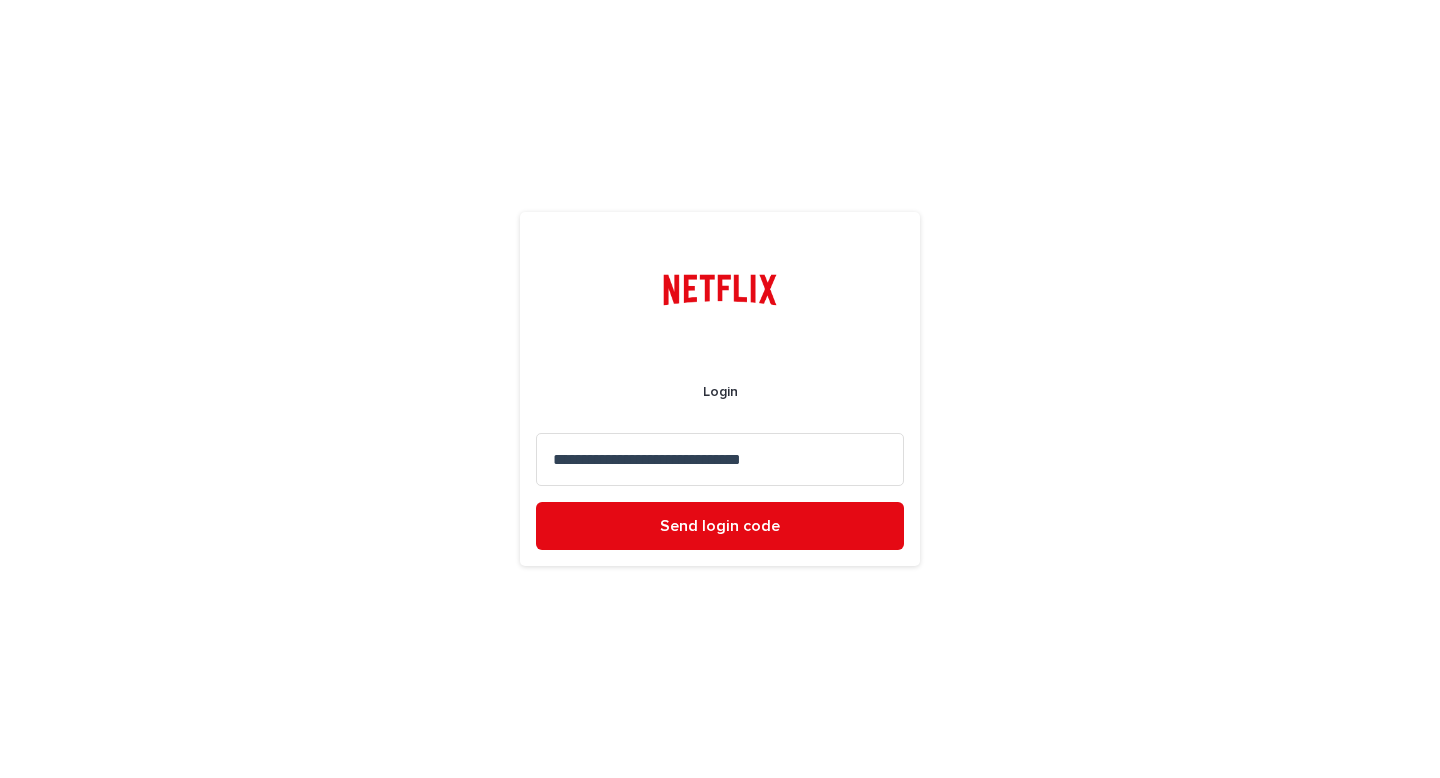 type on "**********" 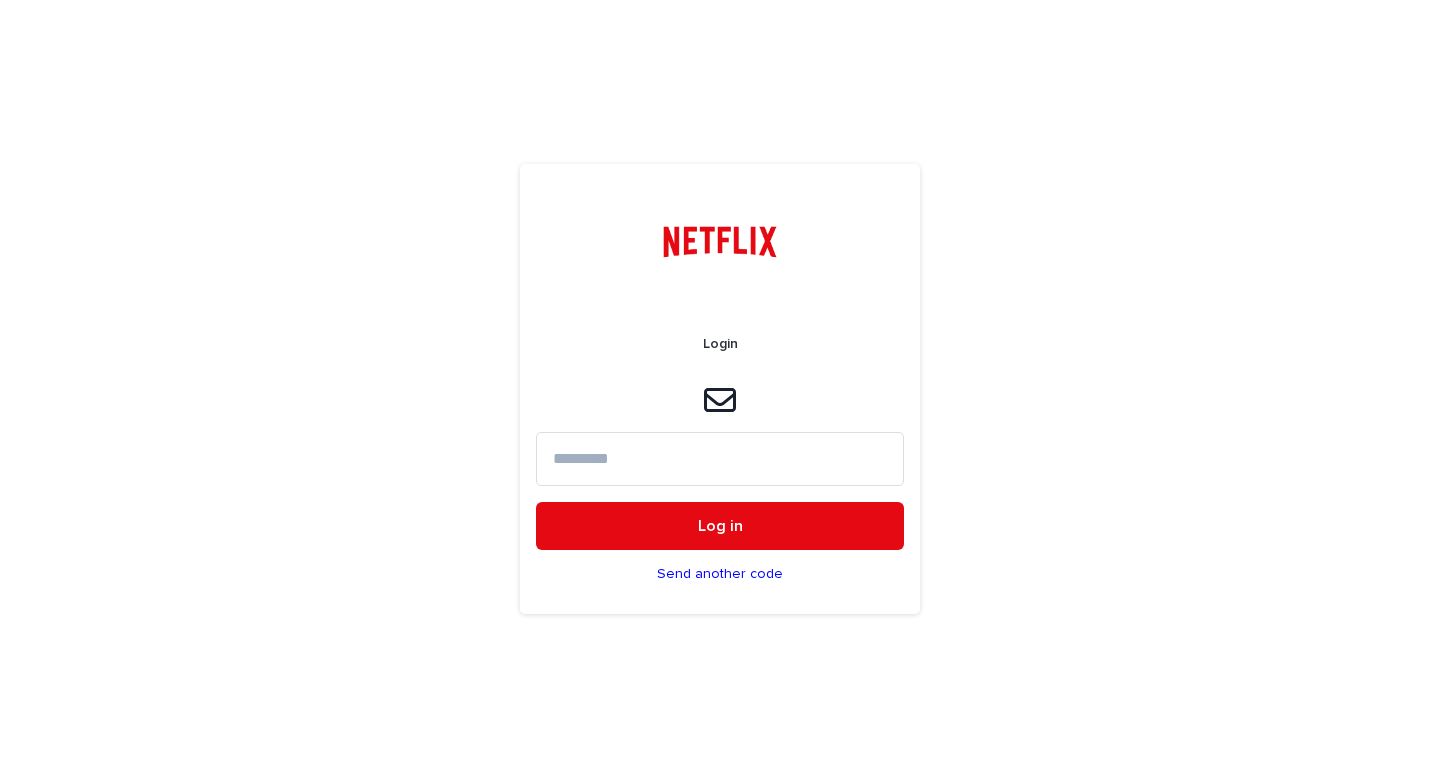 click at bounding box center [720, 458] 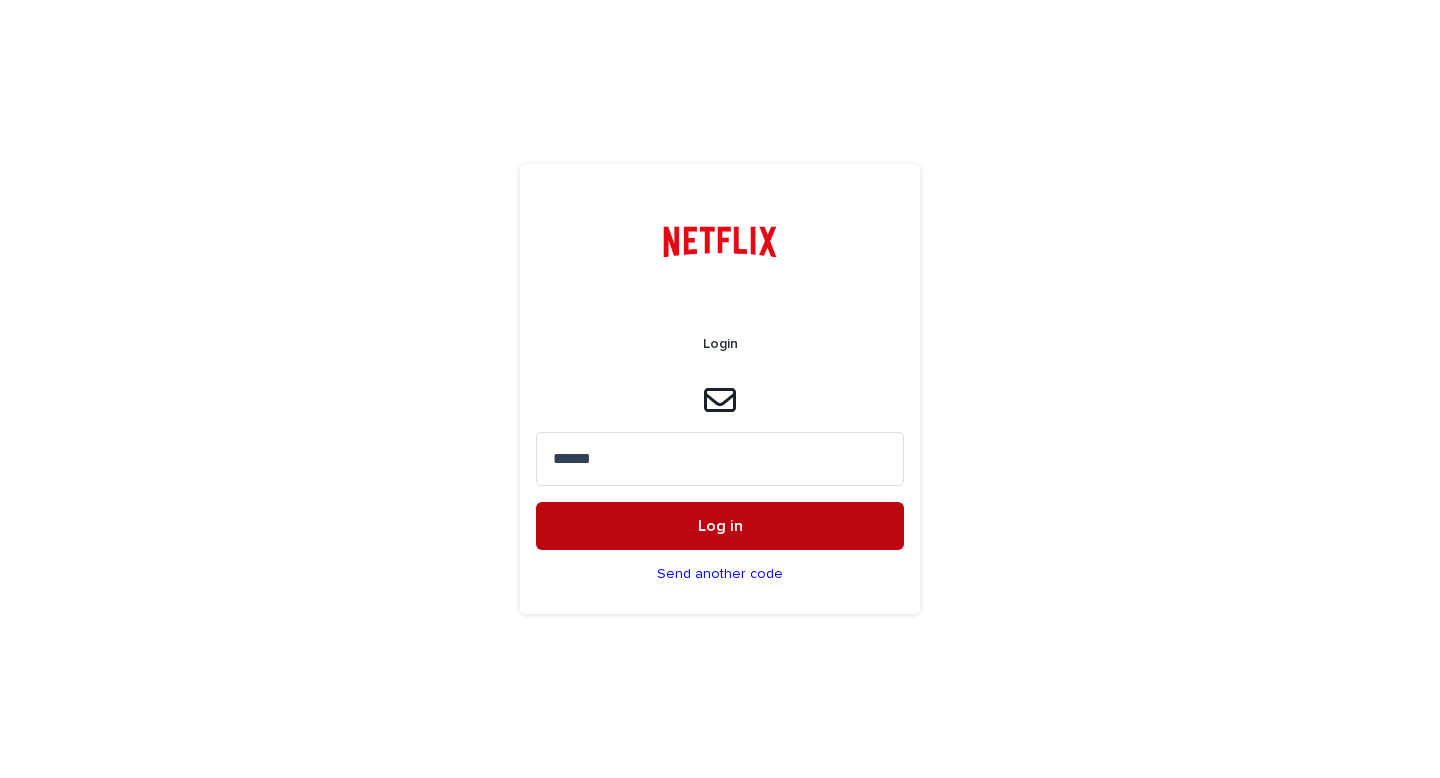 type on "******" 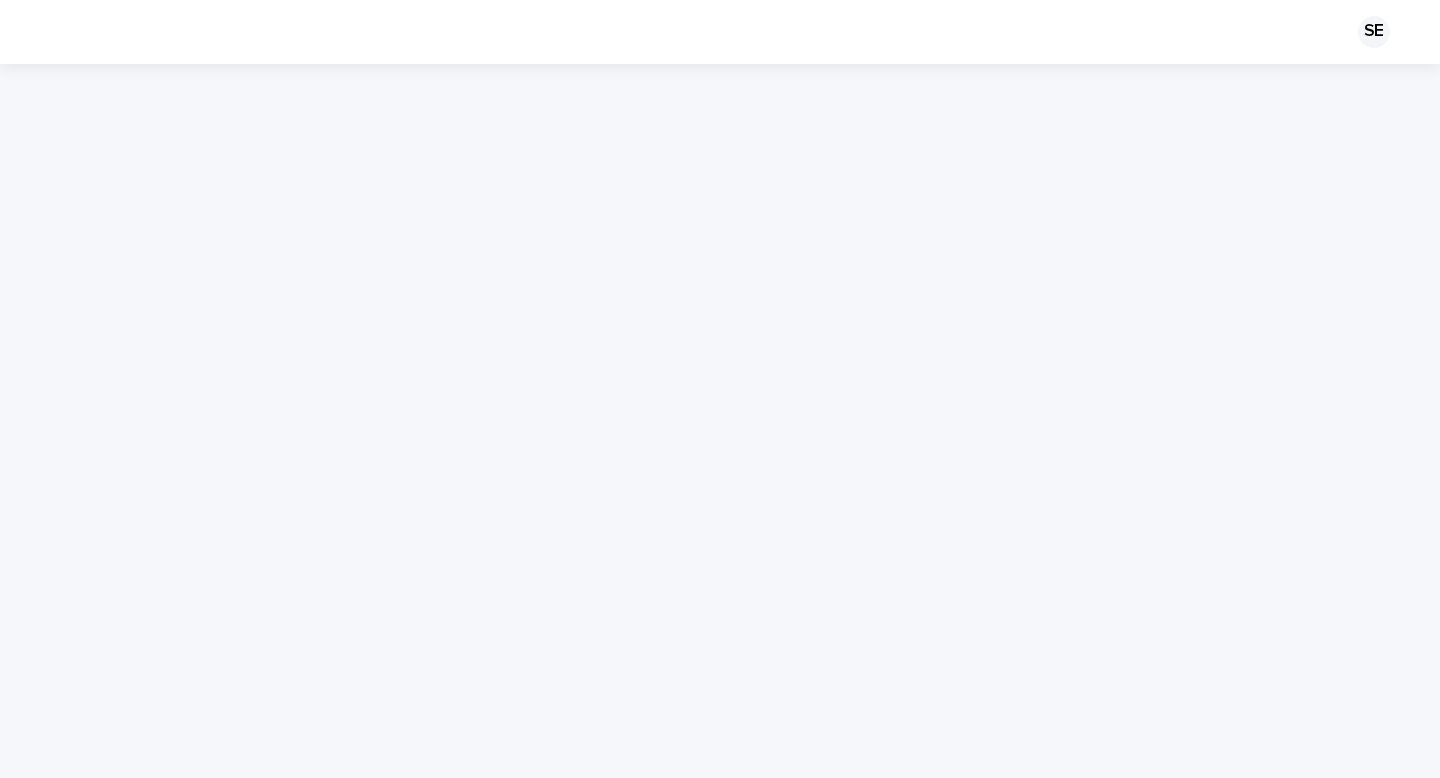 scroll, scrollTop: 0, scrollLeft: 0, axis: both 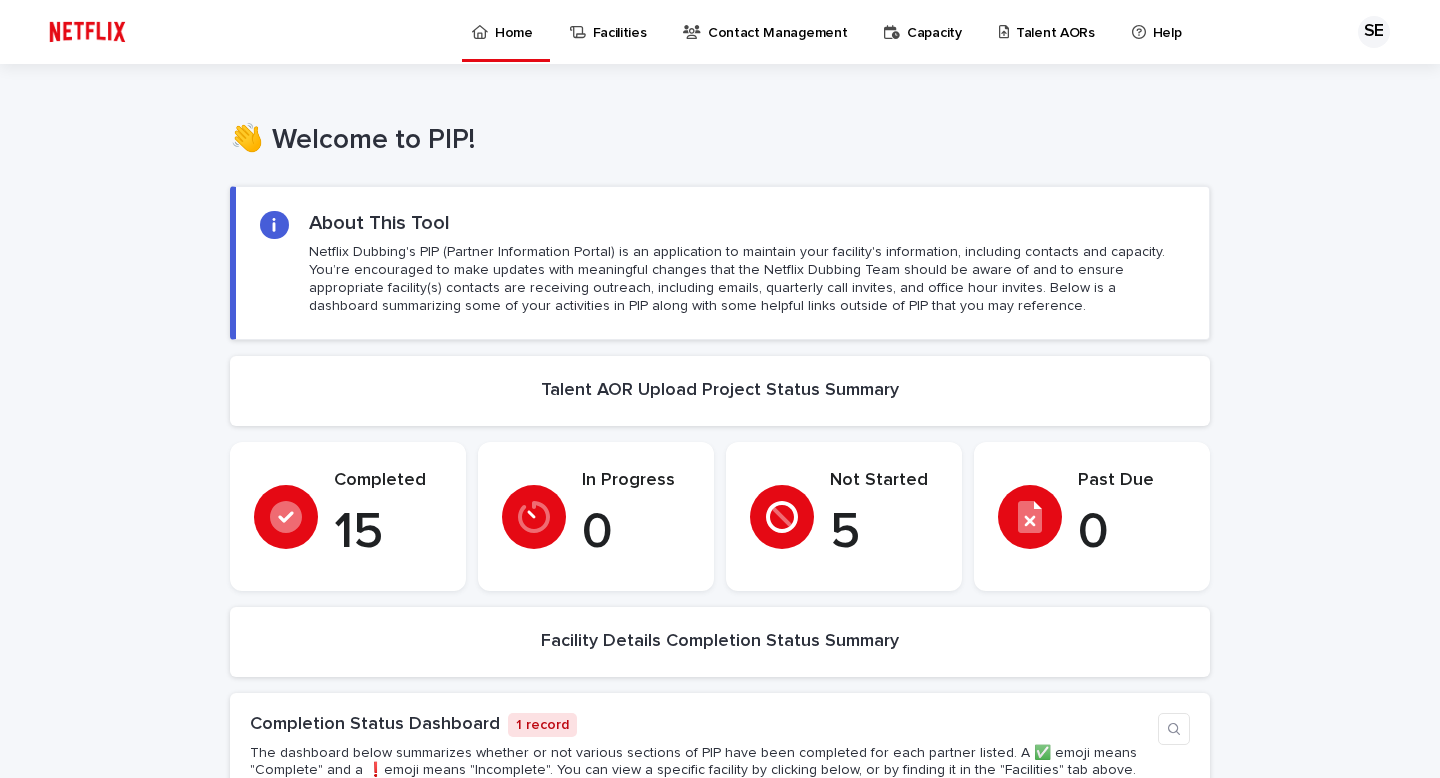 click on "Contact Management" at bounding box center [777, 21] 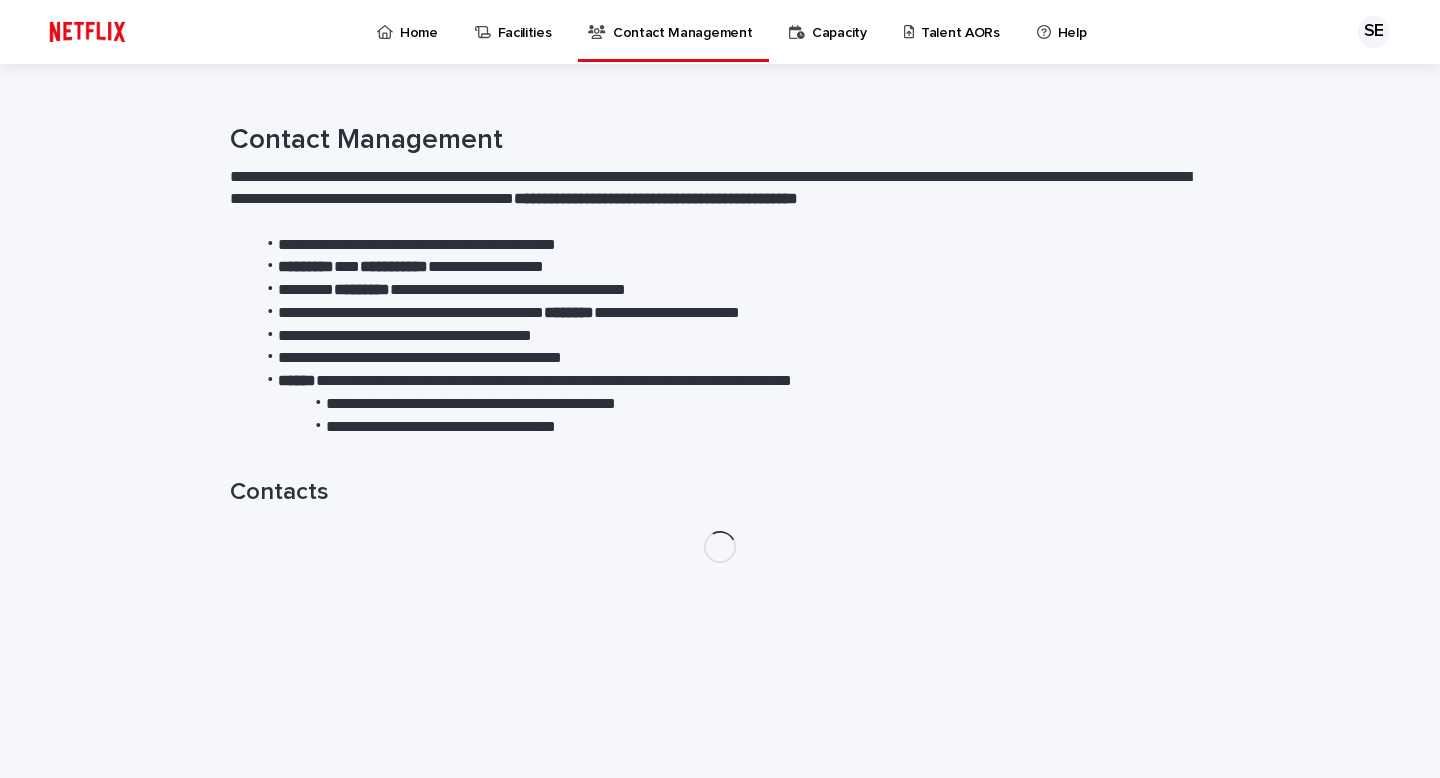 click on "Facilities" at bounding box center (525, 21) 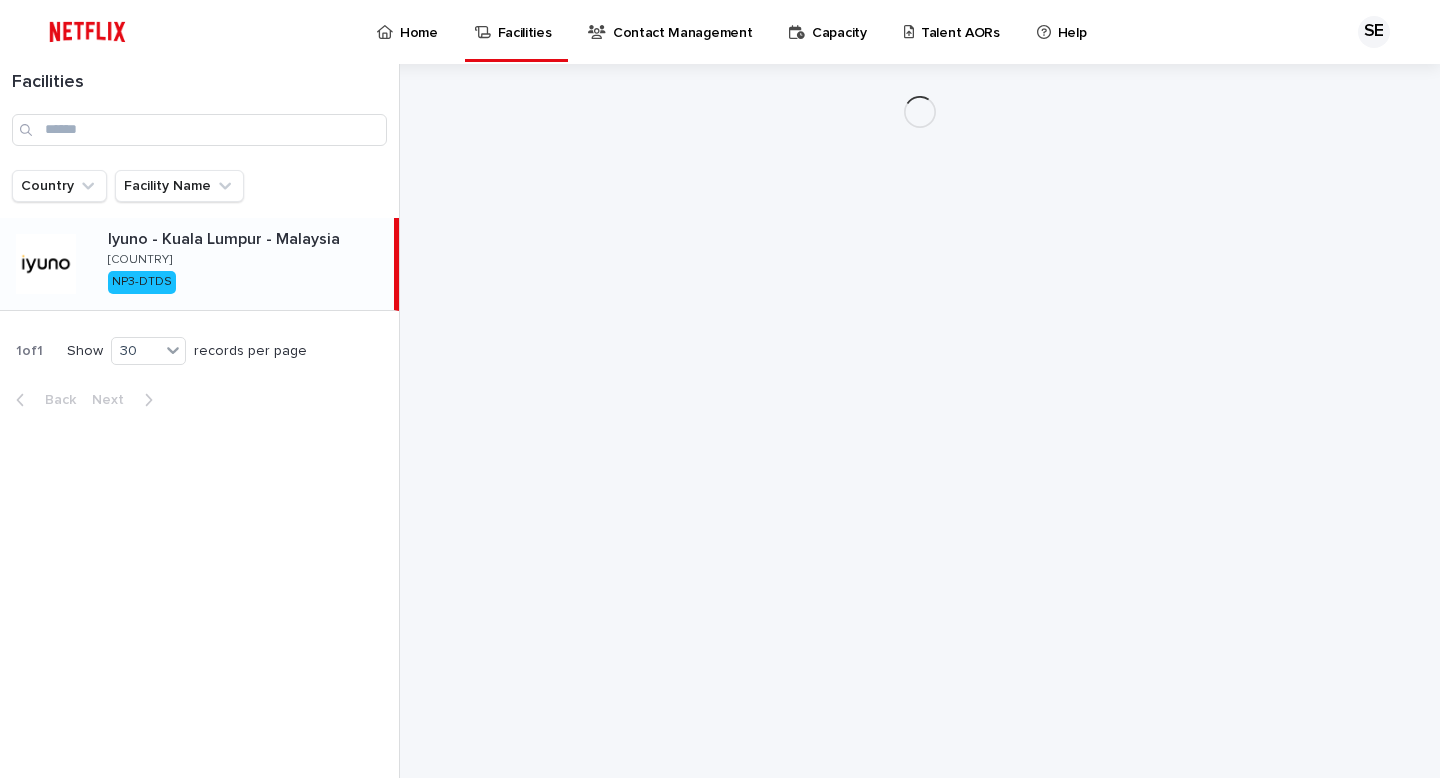 click on "Iyuno - Kuala Lumpur - Malaysia Malaysia NP3-DTDS" at bounding box center [243, 264] 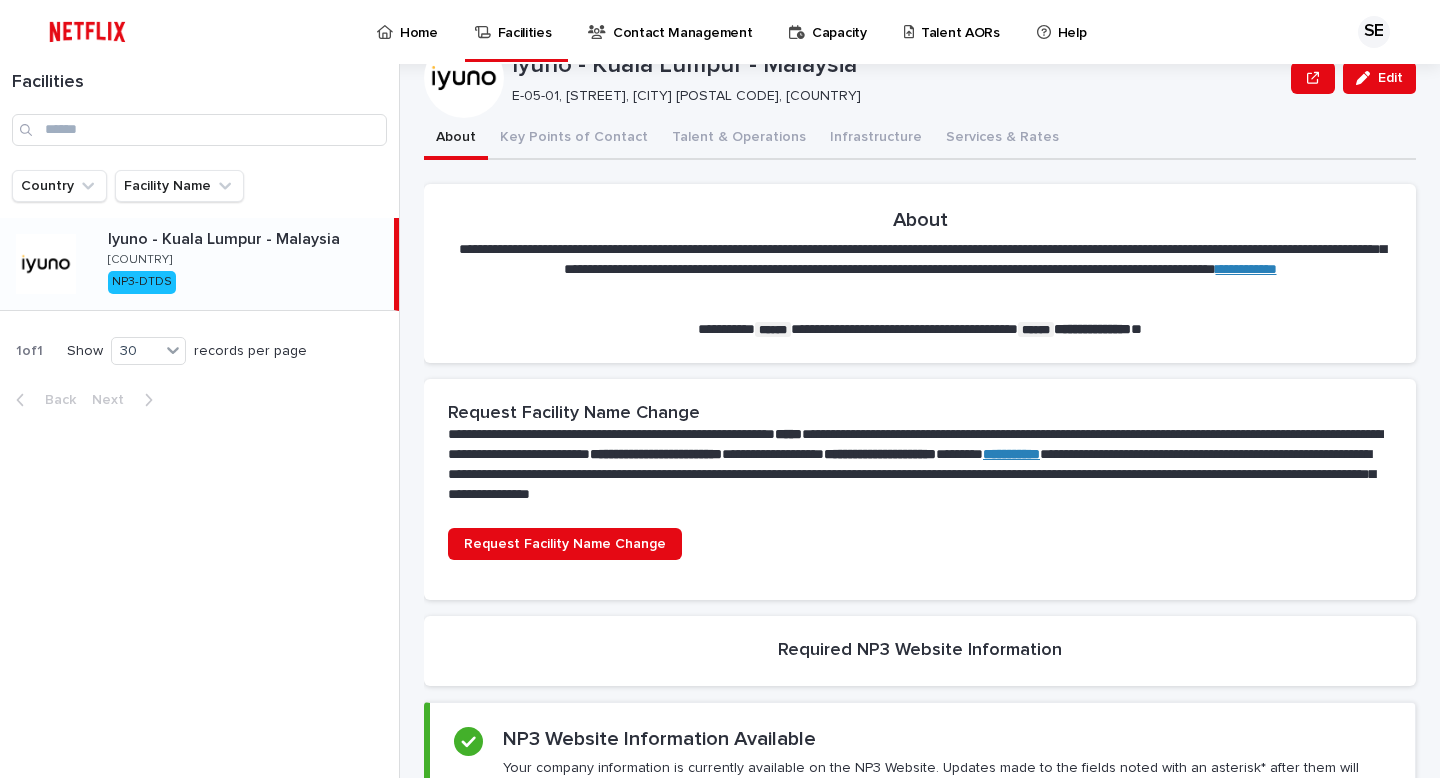 scroll, scrollTop: 72, scrollLeft: 0, axis: vertical 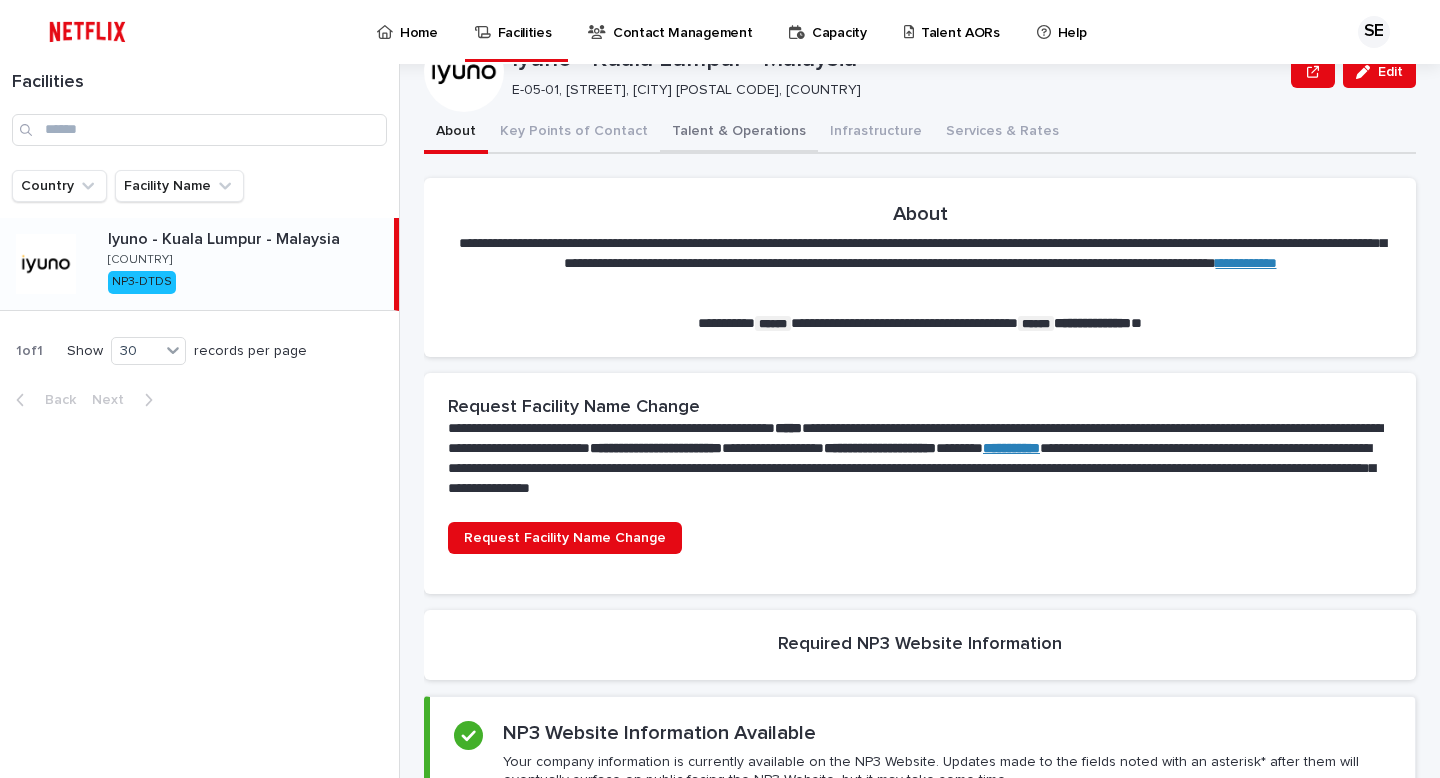 click on "Talent & Operations" at bounding box center (739, 133) 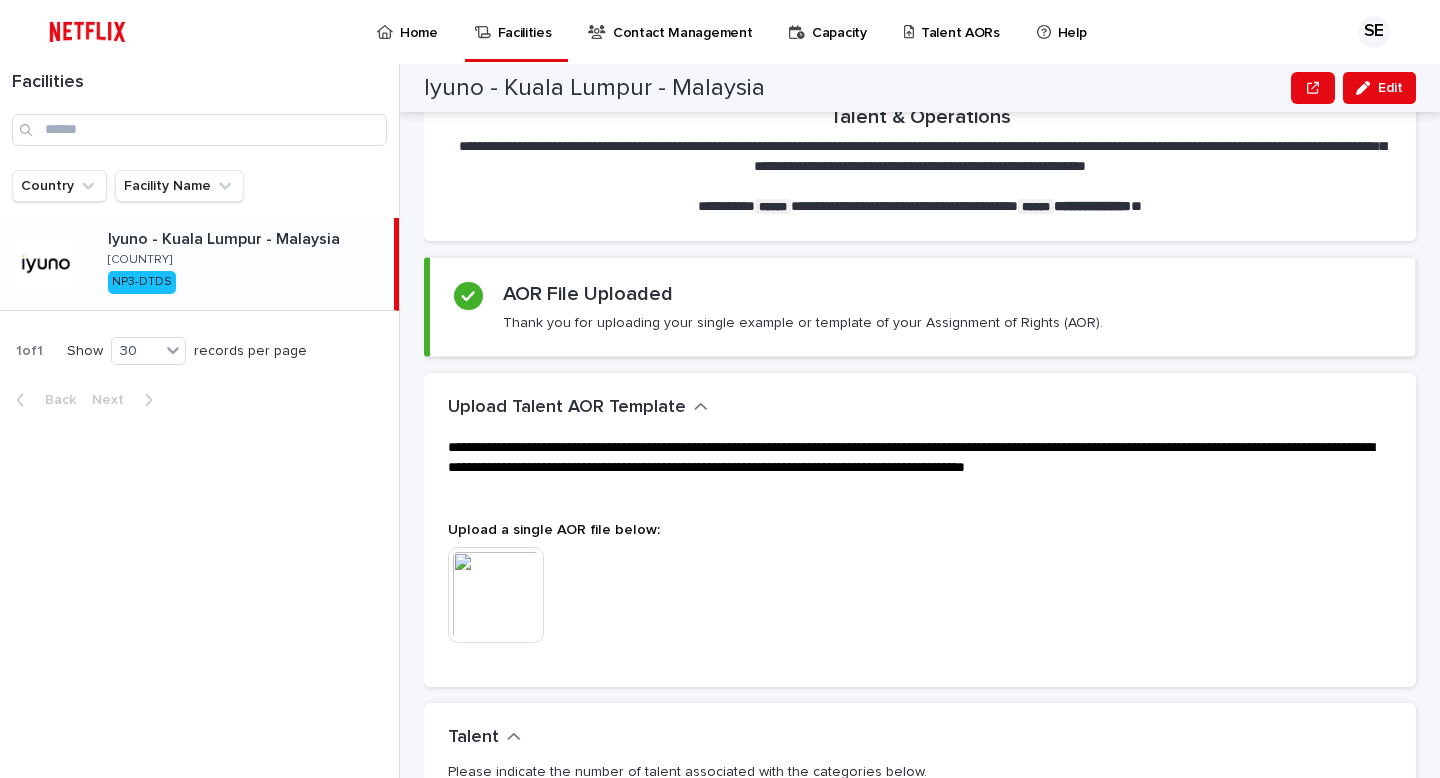 scroll, scrollTop: 0, scrollLeft: 0, axis: both 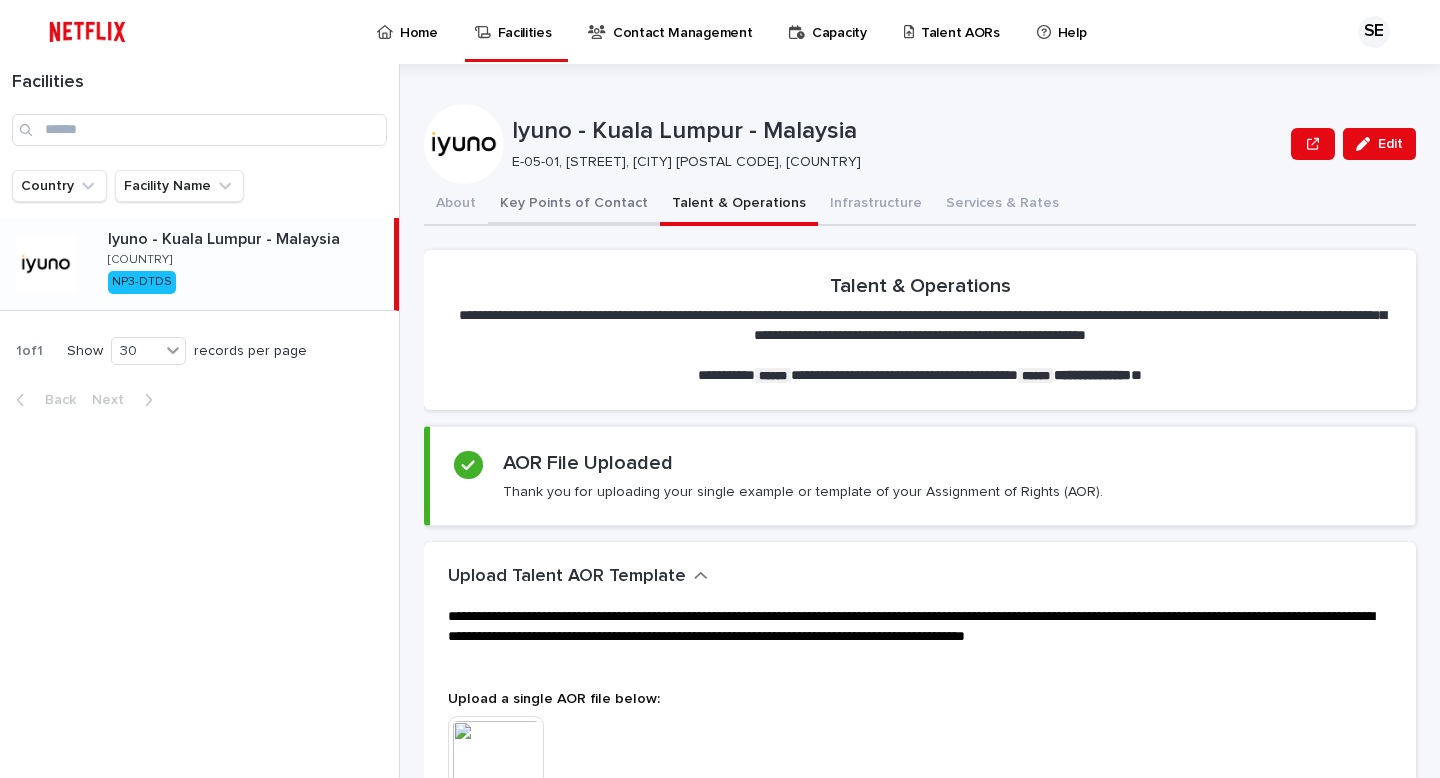 click on "Key Points of Contact" at bounding box center (574, 205) 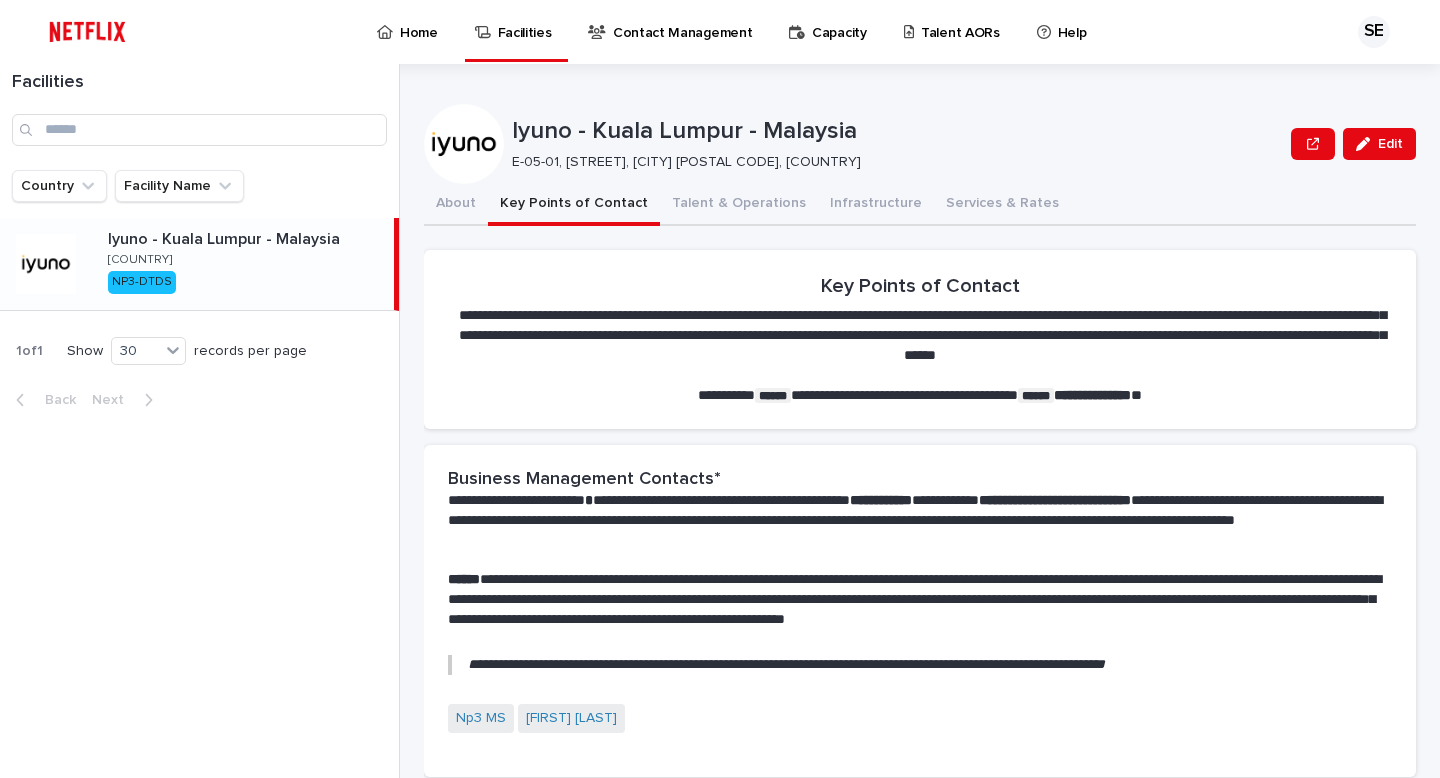 click on "SE" at bounding box center [1374, 32] 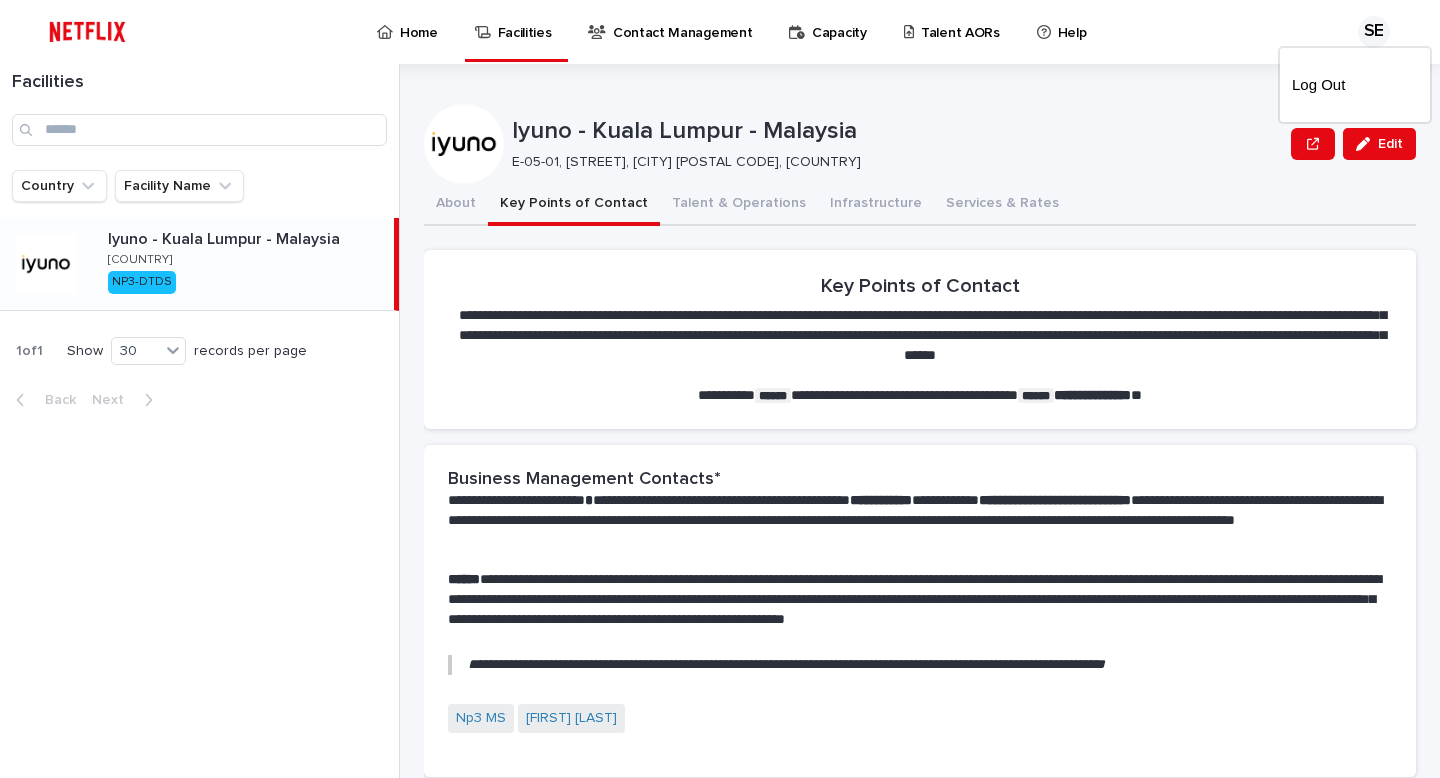 click at bounding box center (720, 32) 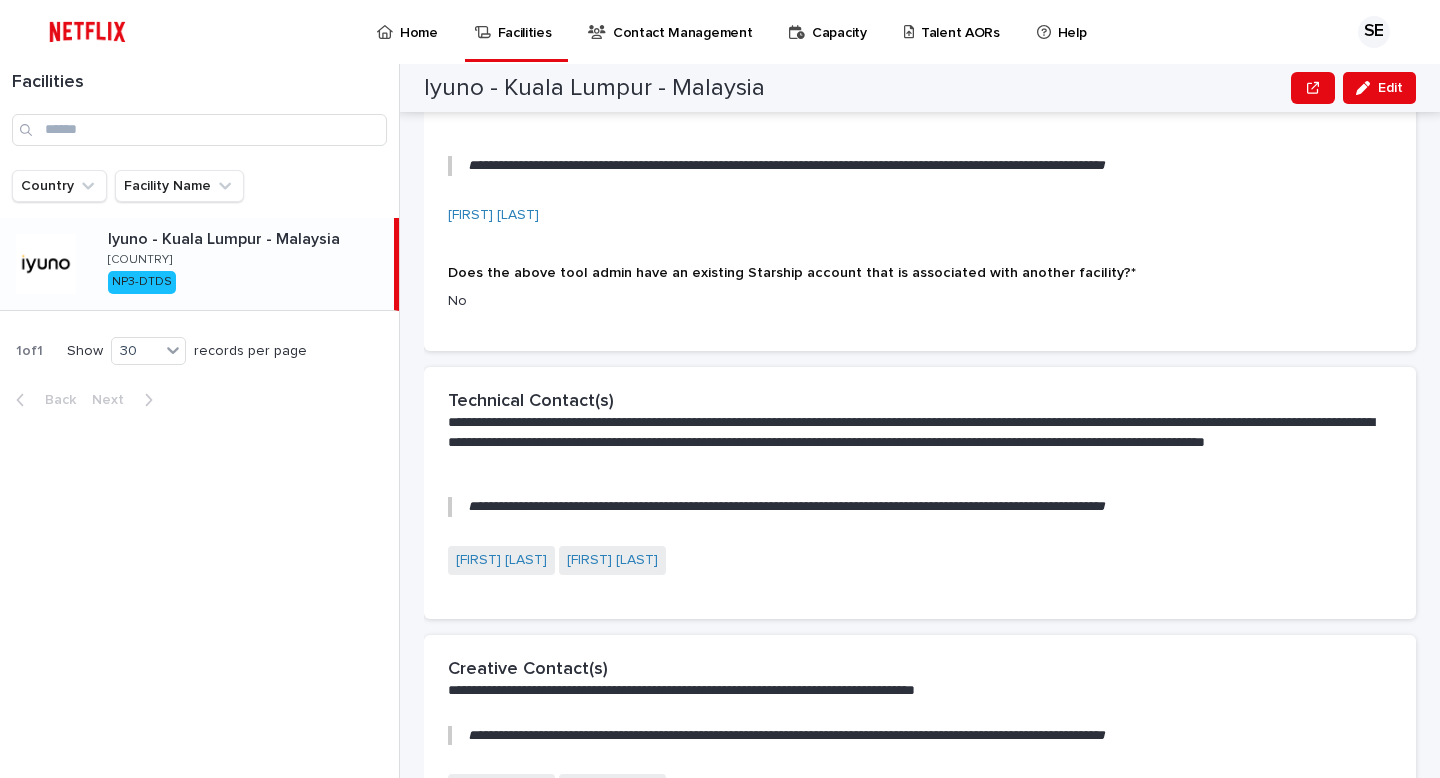 scroll, scrollTop: 1656, scrollLeft: 0, axis: vertical 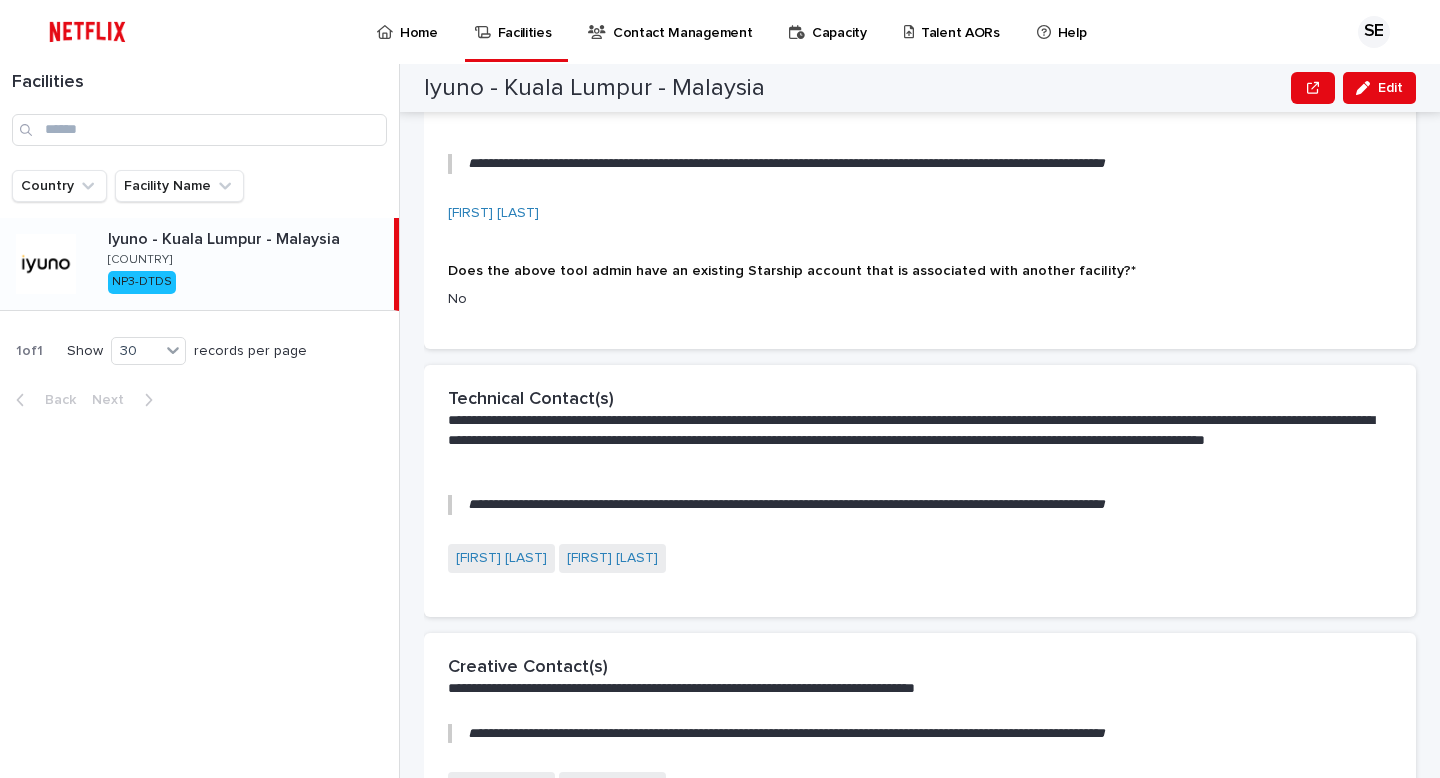 click on "Home" at bounding box center [419, 21] 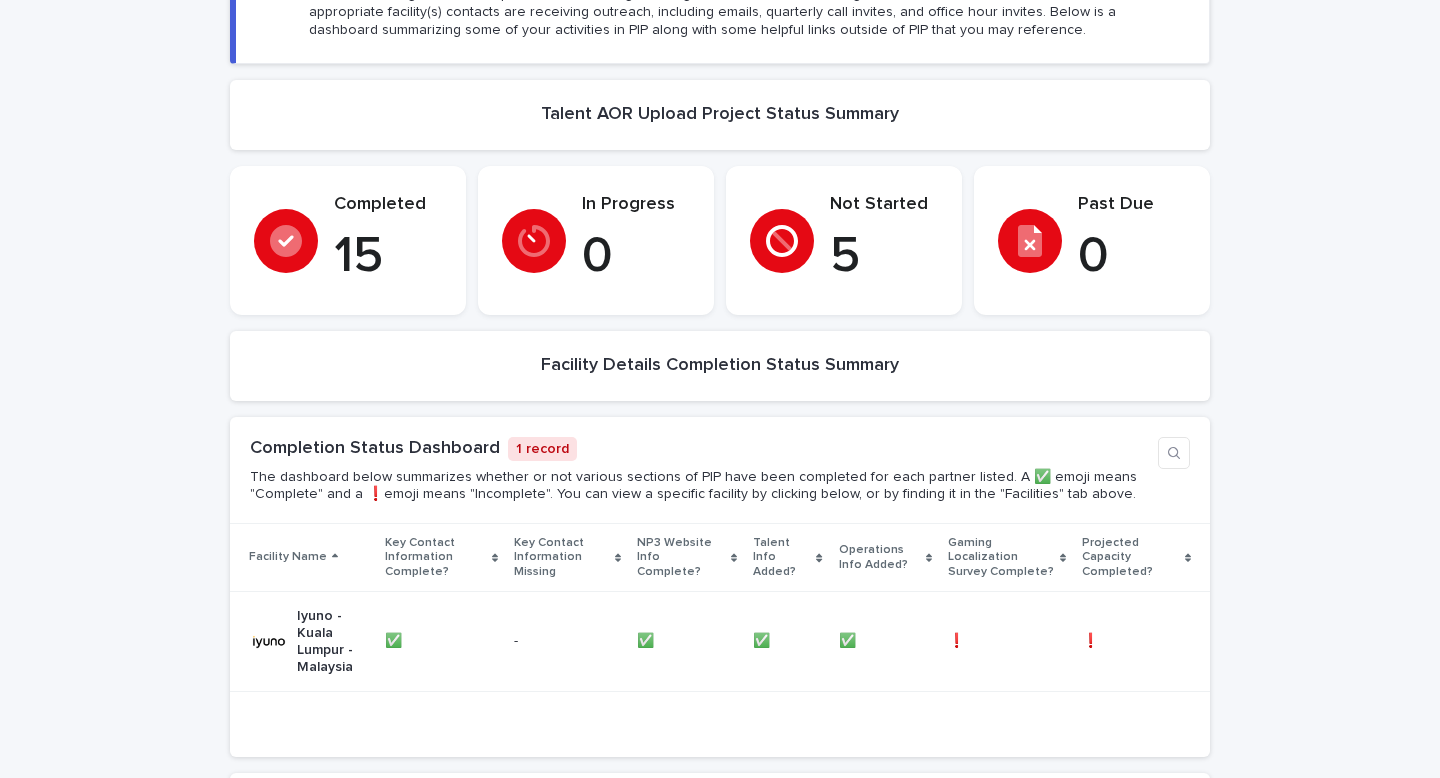 scroll, scrollTop: 0, scrollLeft: 0, axis: both 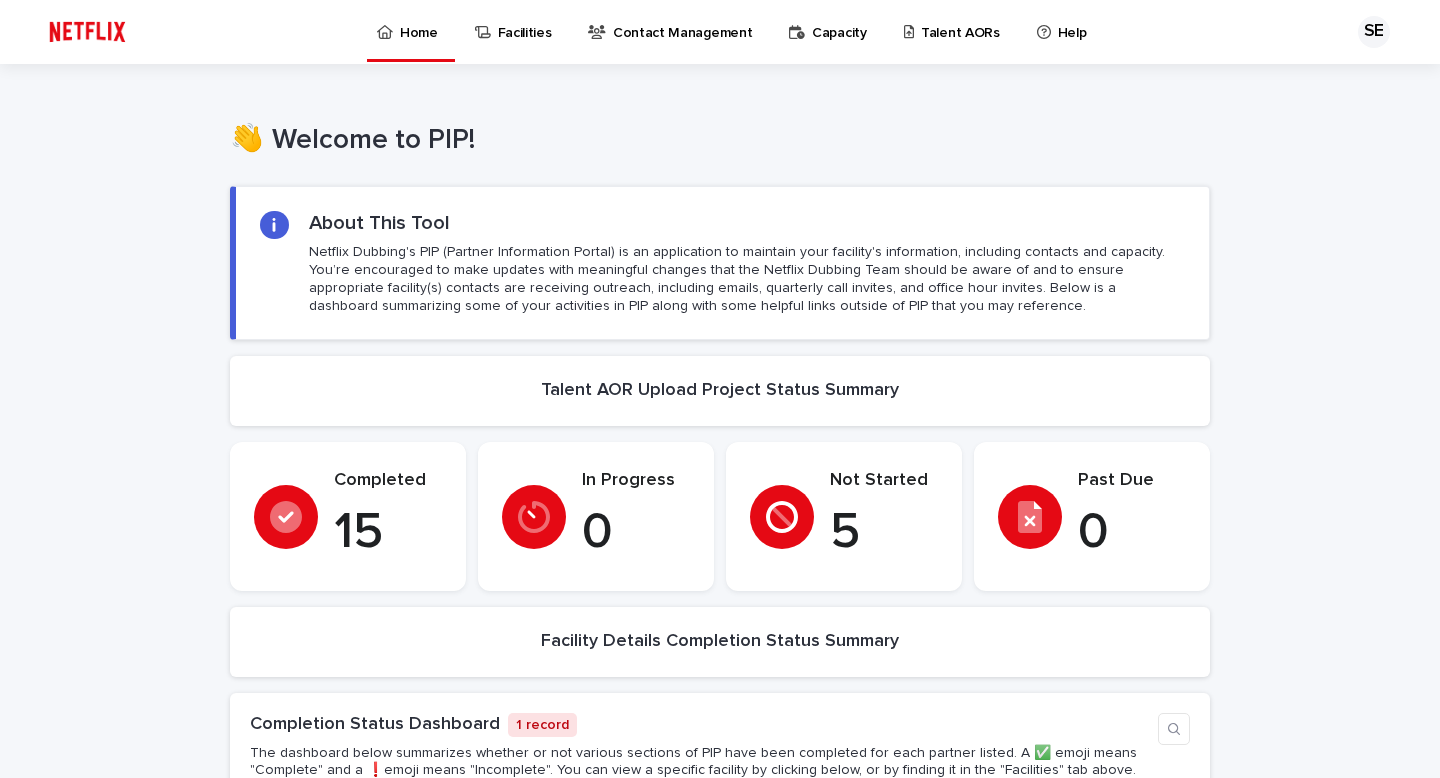 click on "5" at bounding box center (884, 533) 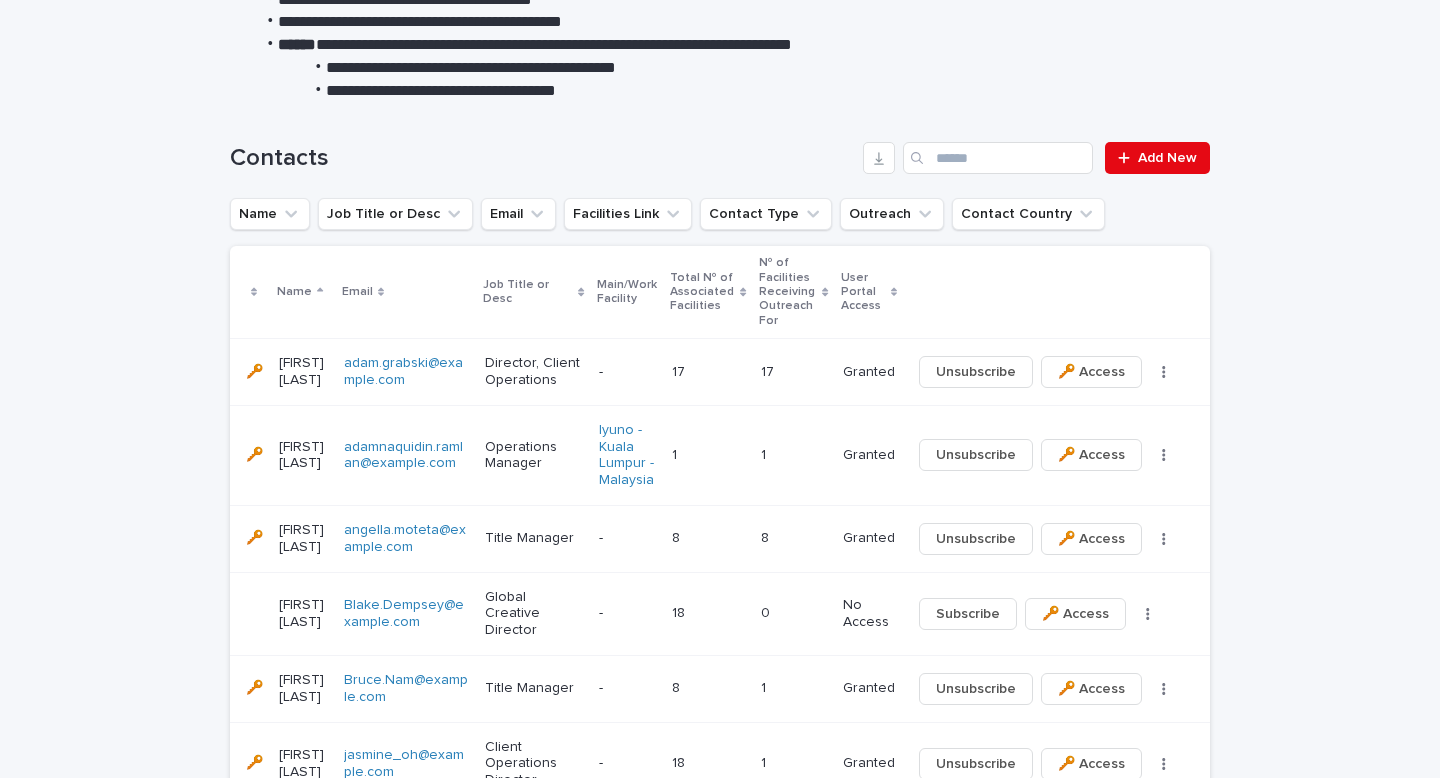scroll, scrollTop: 0, scrollLeft: 0, axis: both 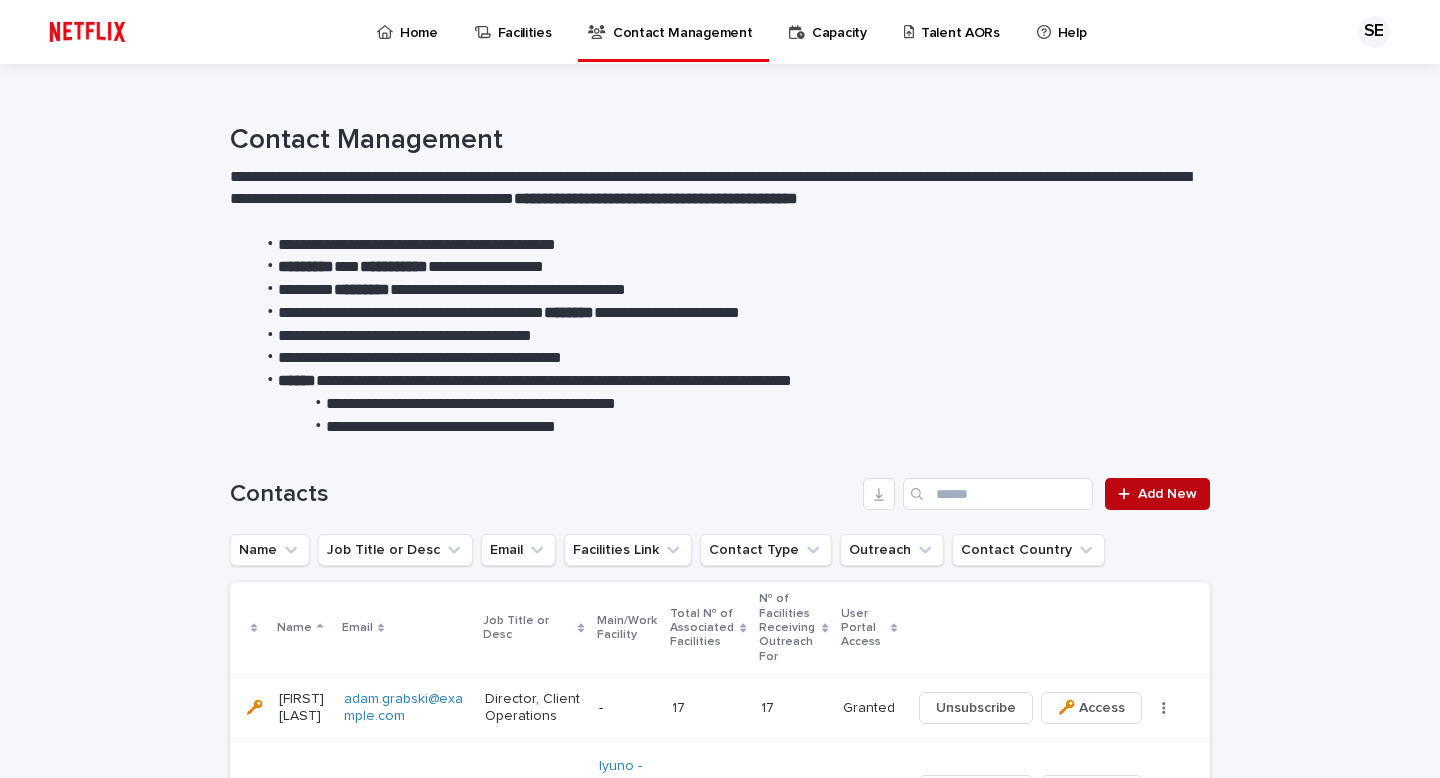 click on "Add New" at bounding box center (1167, 494) 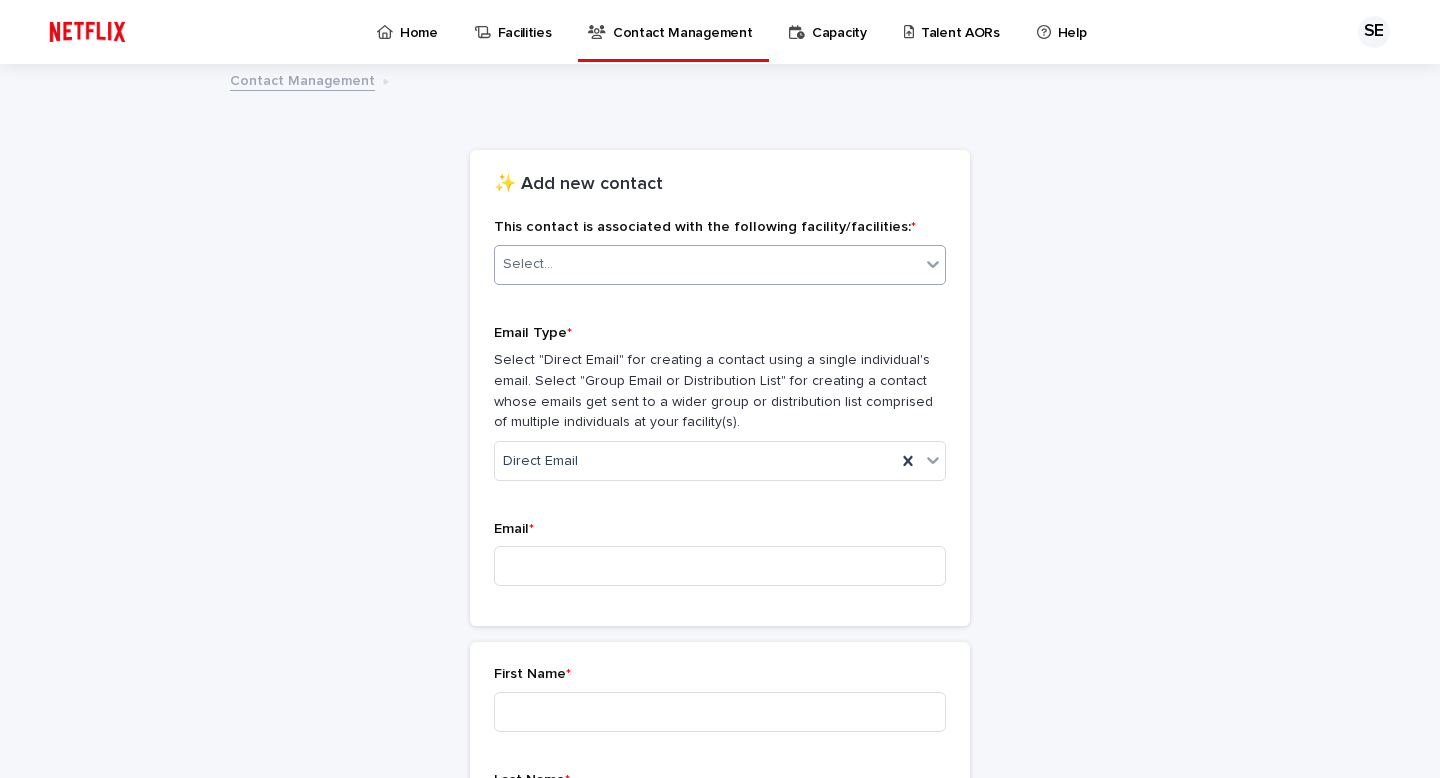 click on "Select..." at bounding box center [707, 264] 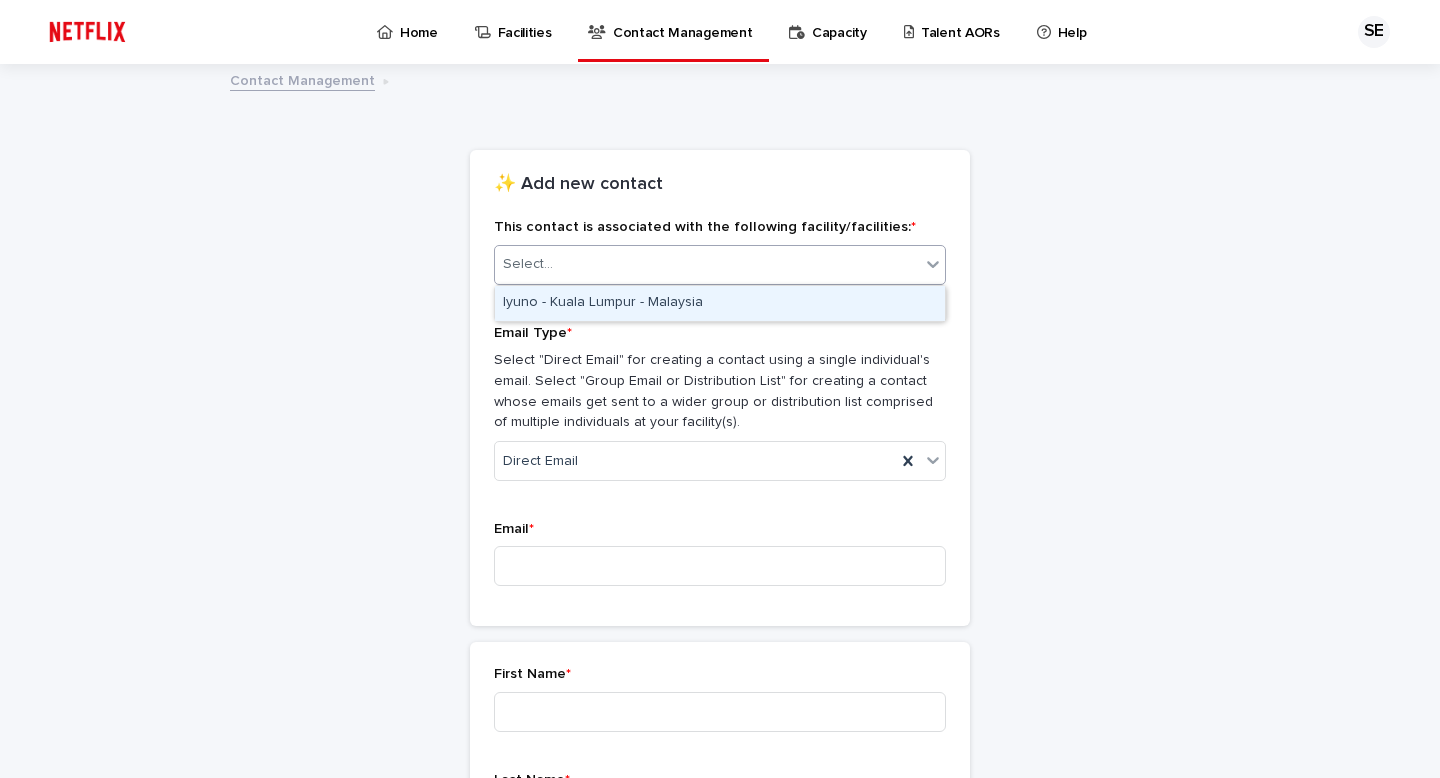 click on "Iyuno - Kuala Lumpur - Malaysia" at bounding box center [720, 303] 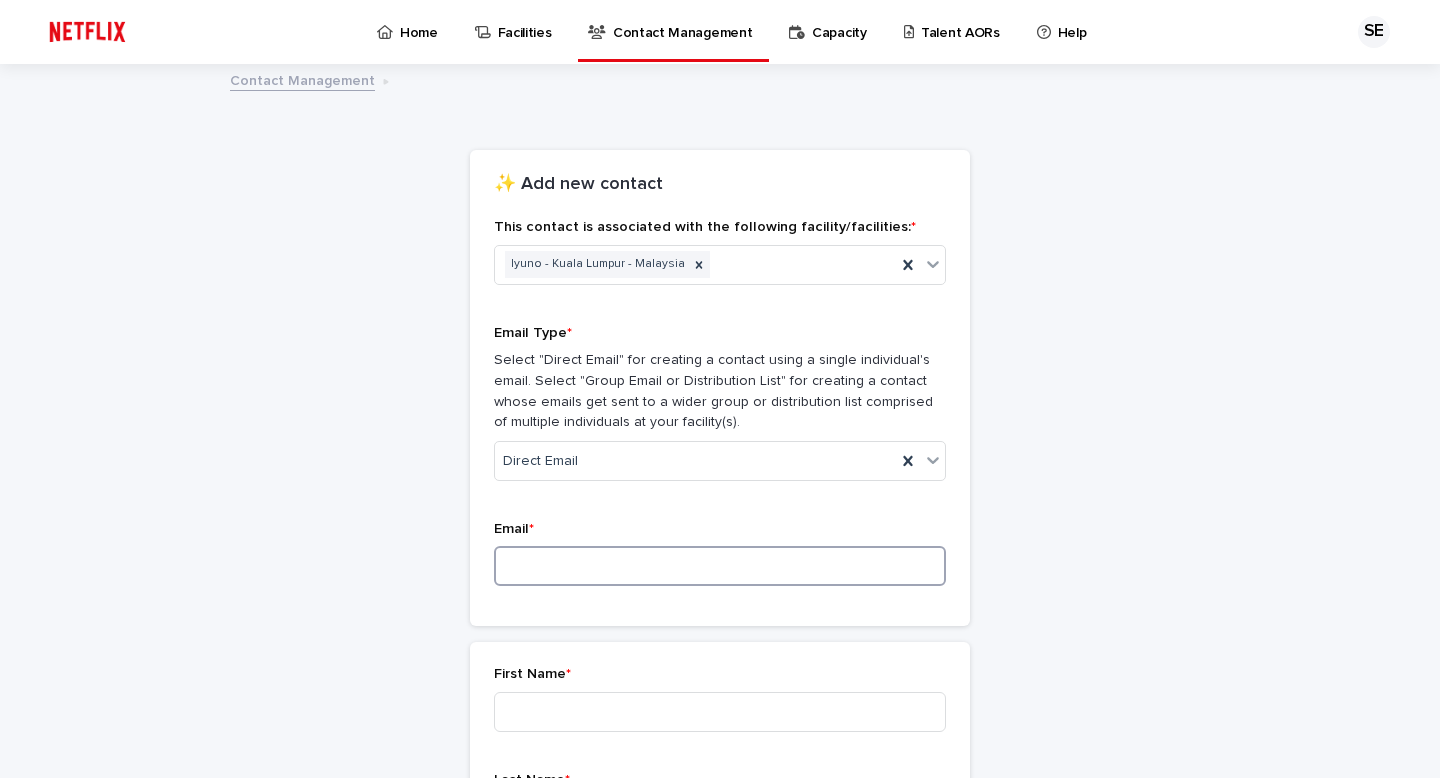 click at bounding box center (720, 566) 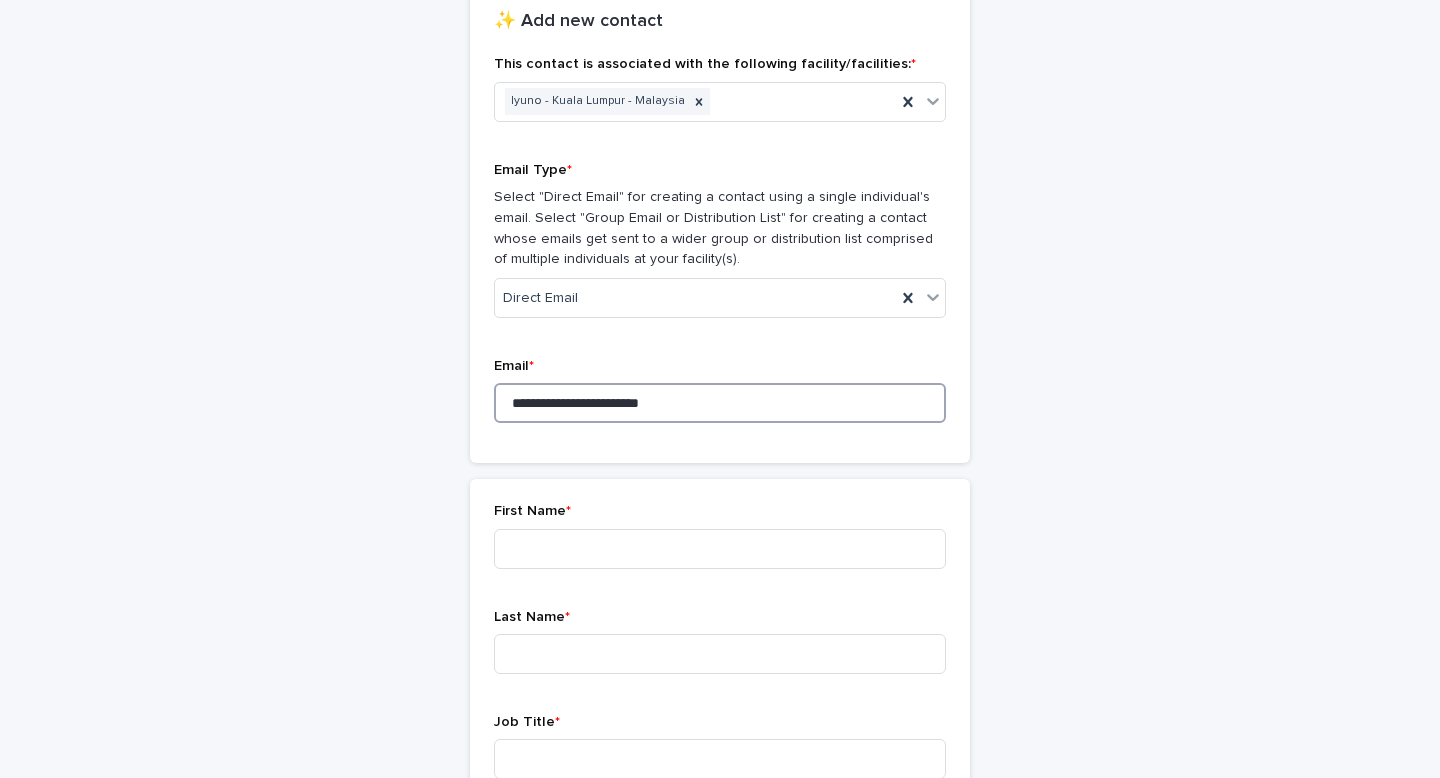 scroll, scrollTop: 295, scrollLeft: 0, axis: vertical 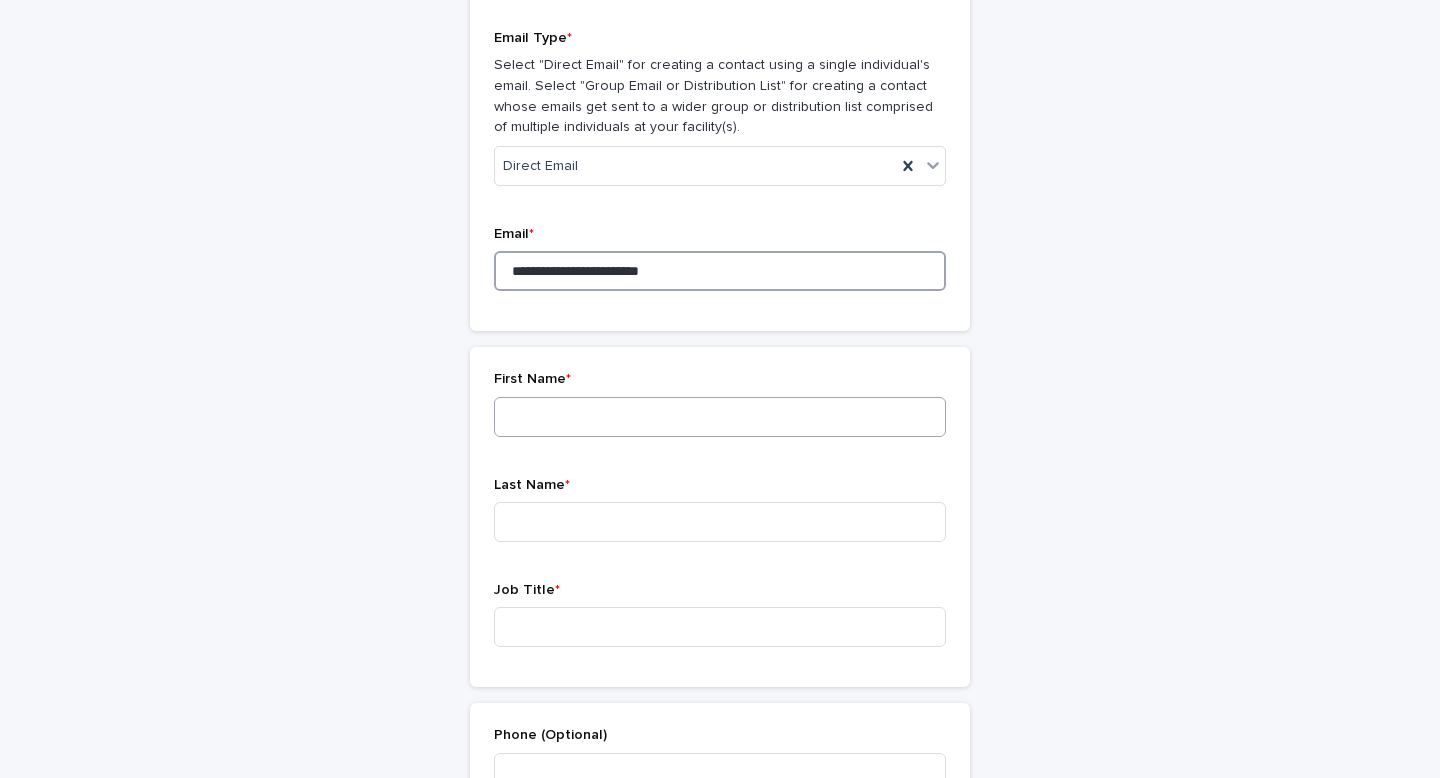 type on "**********" 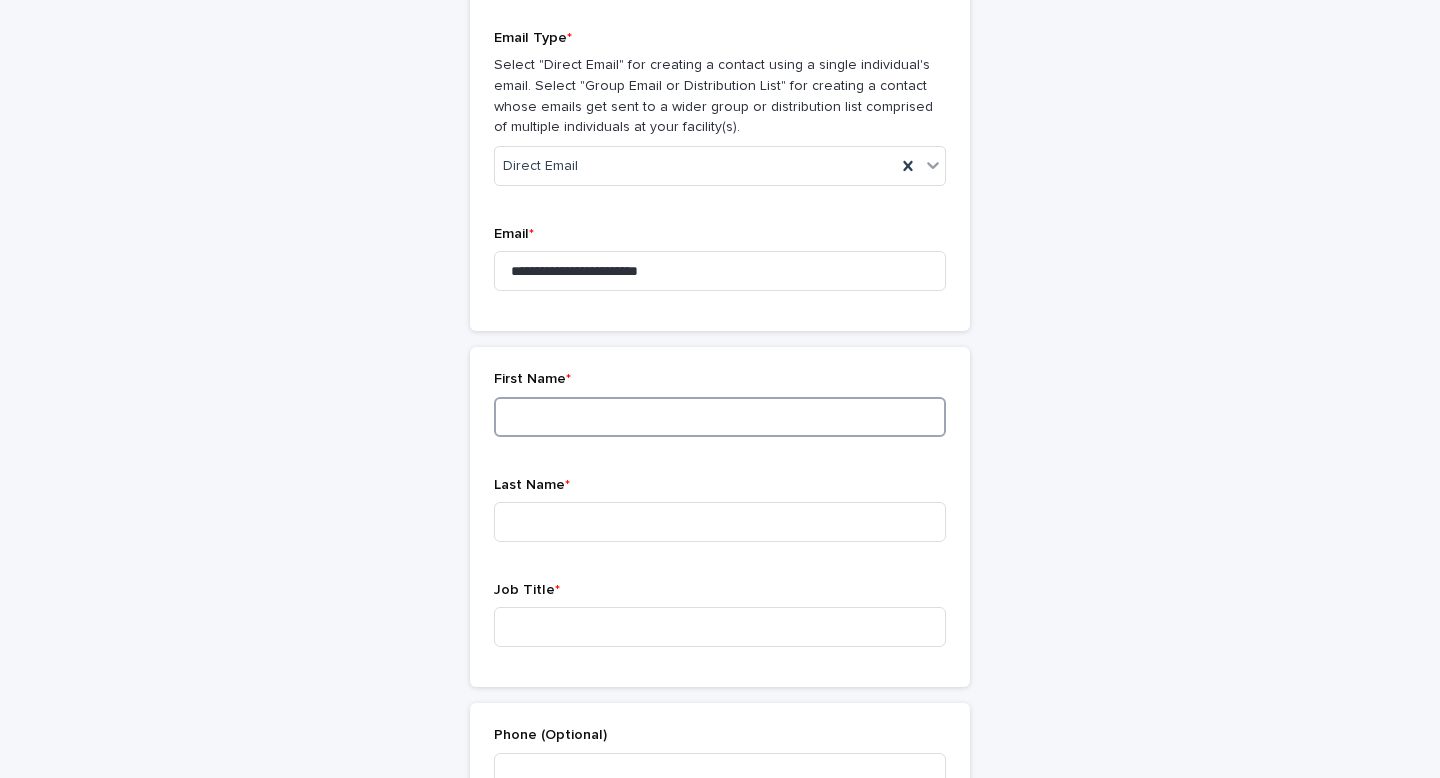 click at bounding box center [720, 417] 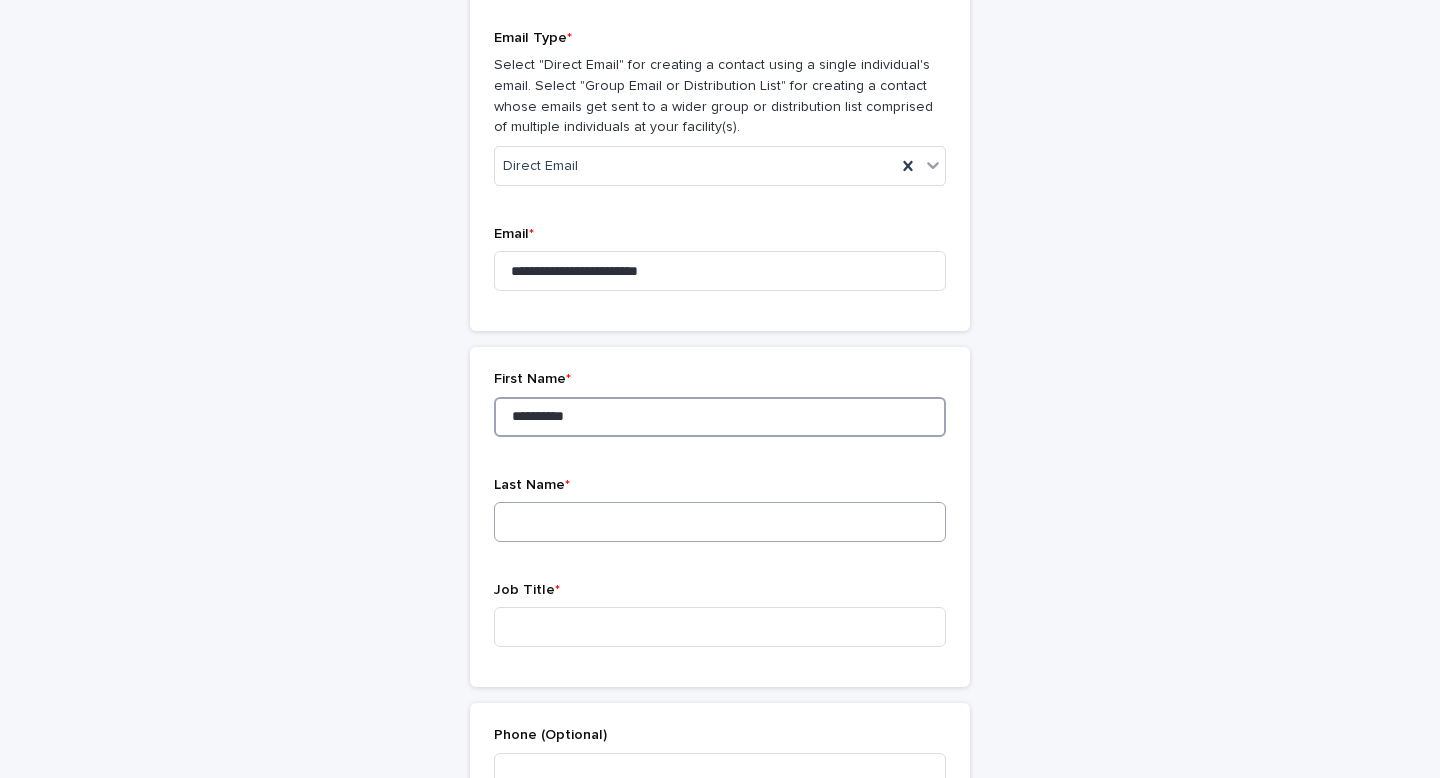type on "**********" 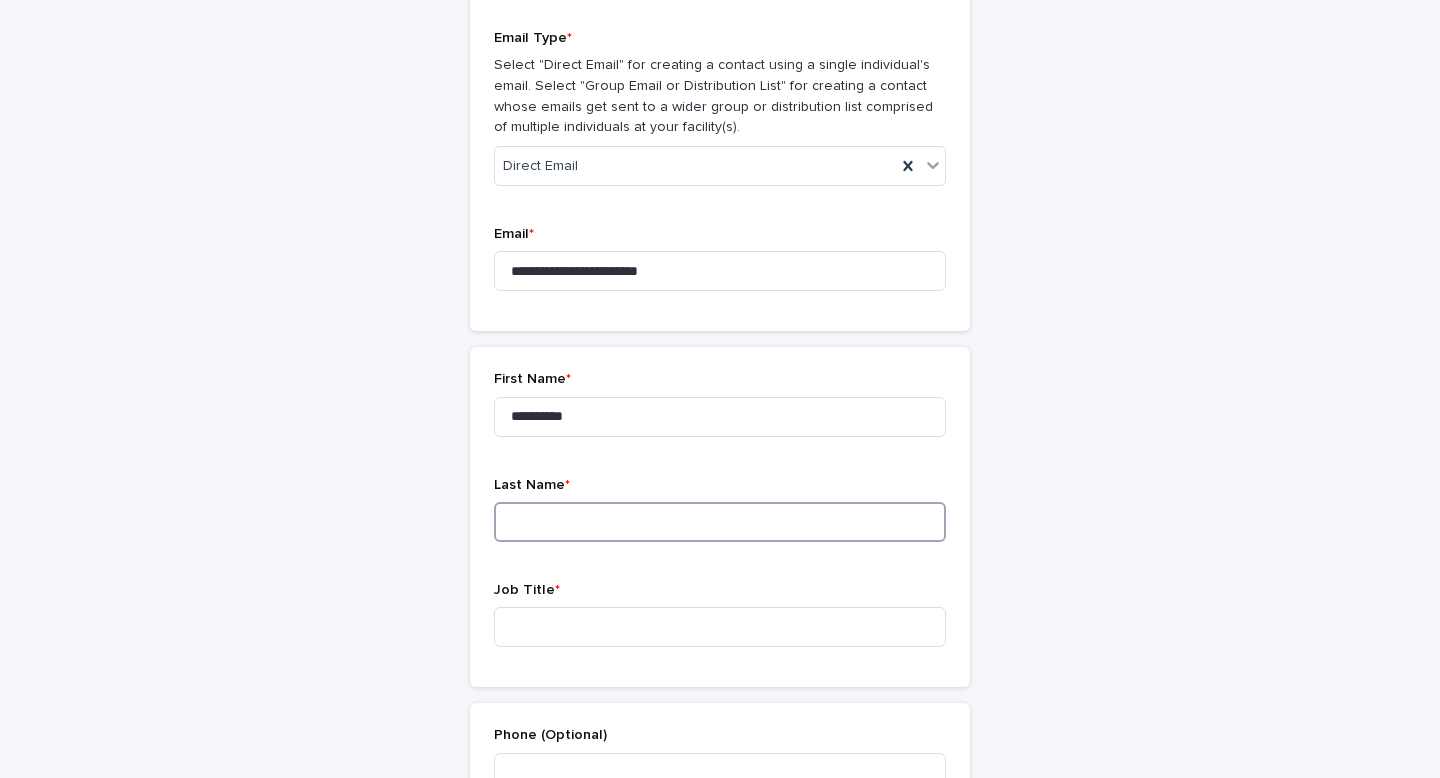 click at bounding box center [720, 522] 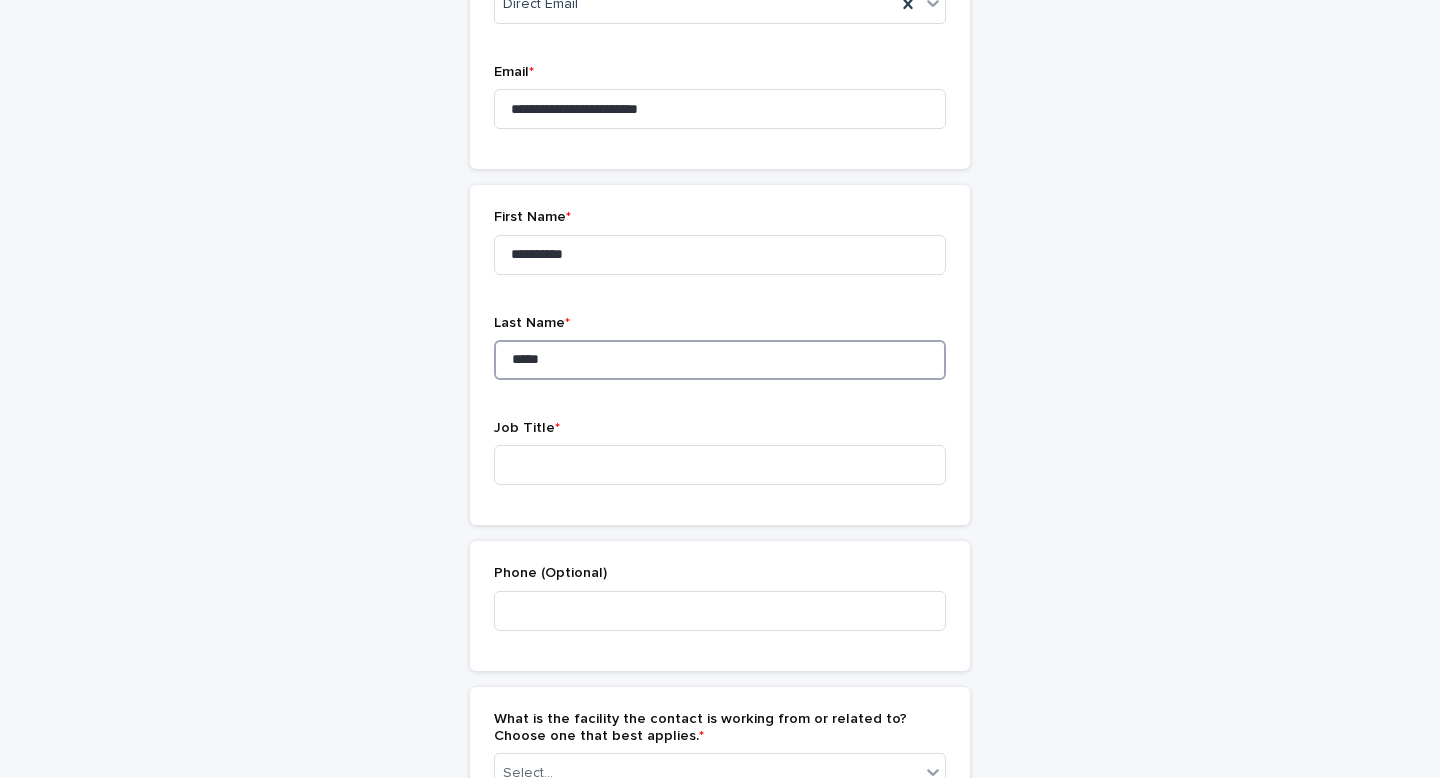 scroll, scrollTop: 459, scrollLeft: 0, axis: vertical 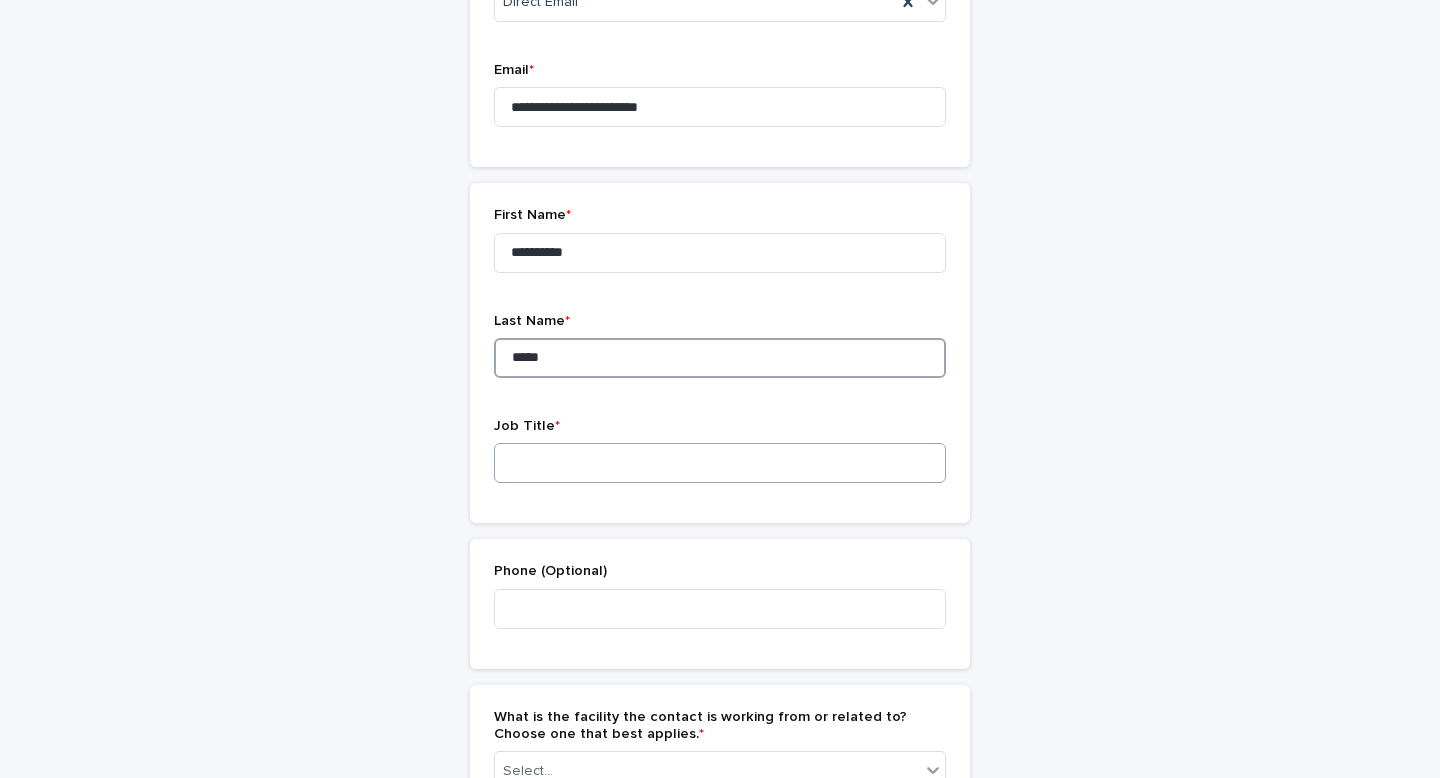 type on "*****" 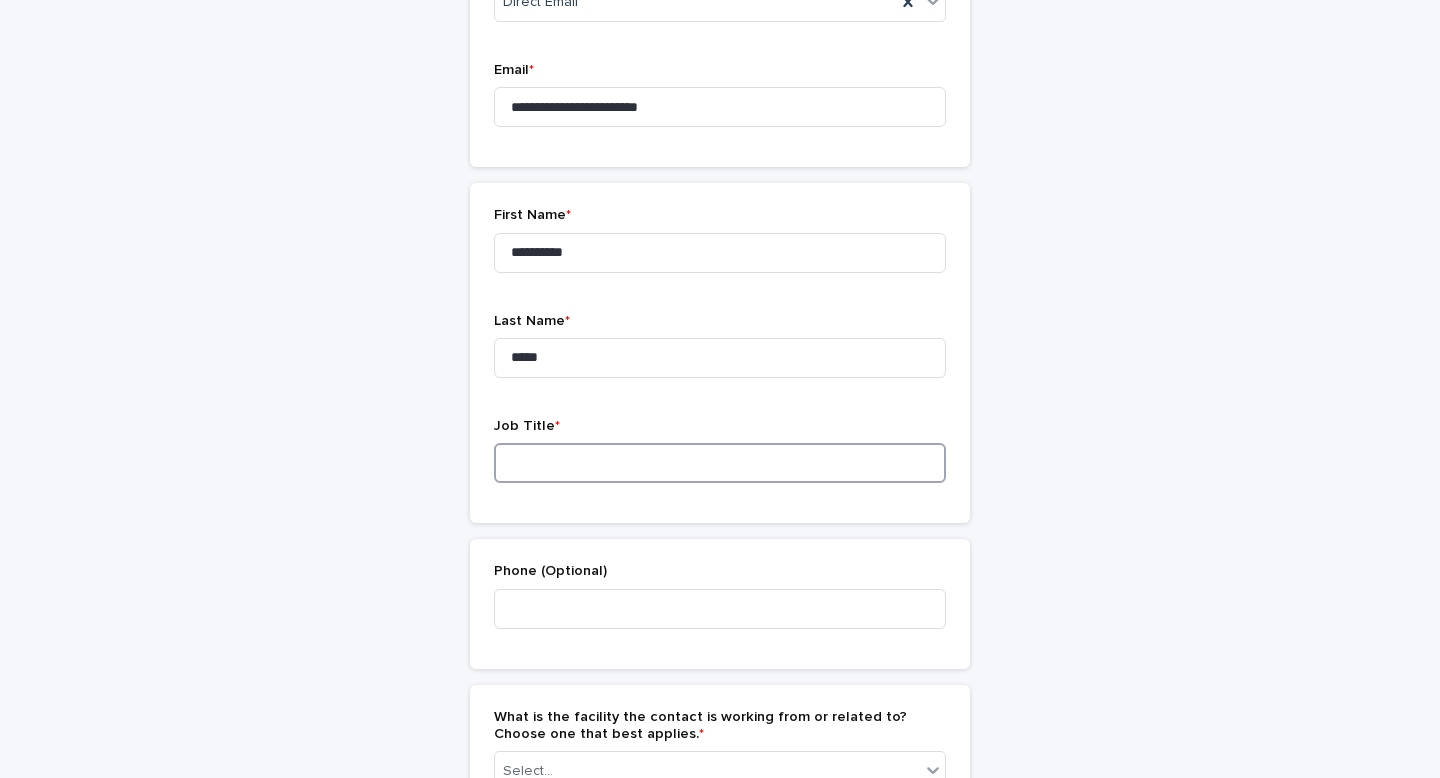 click at bounding box center [720, 463] 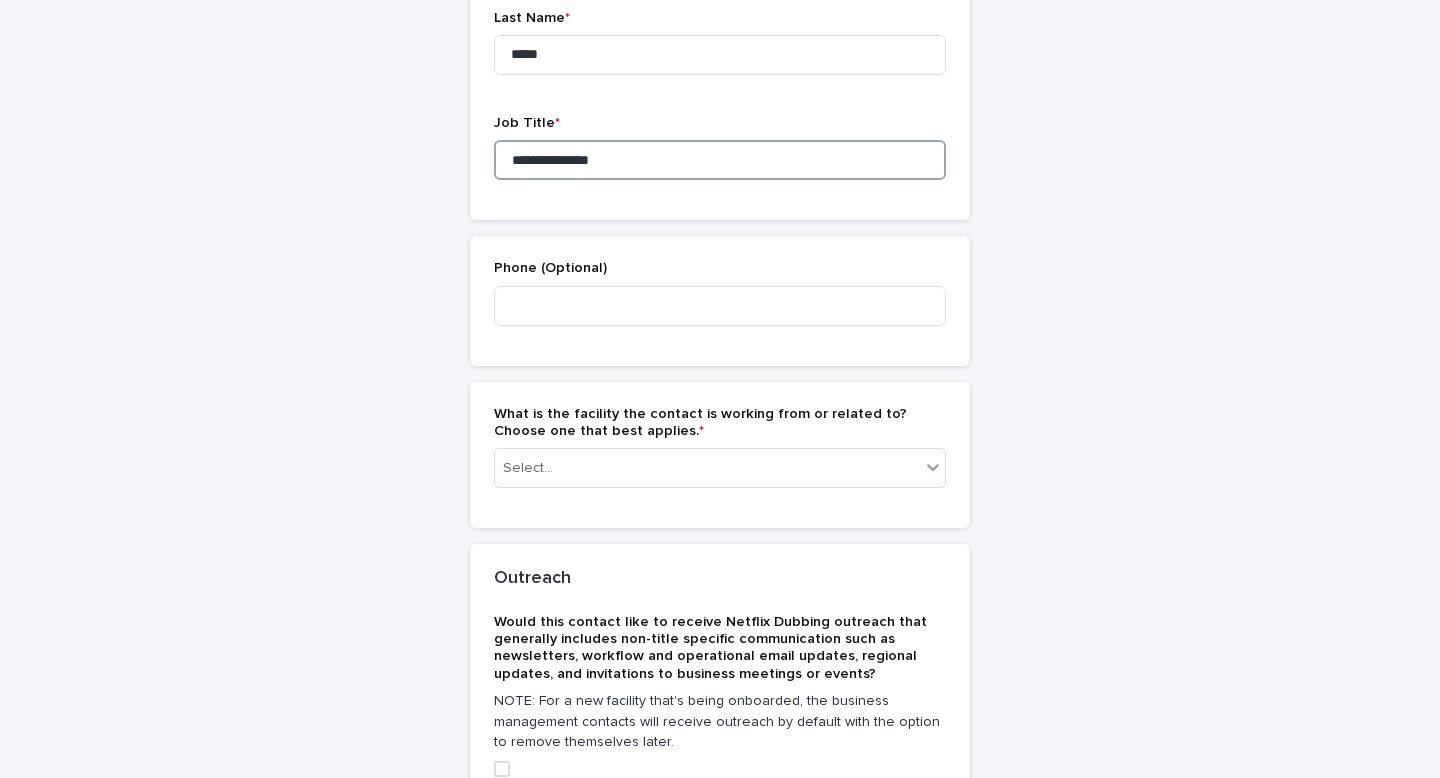 scroll, scrollTop: 764, scrollLeft: 0, axis: vertical 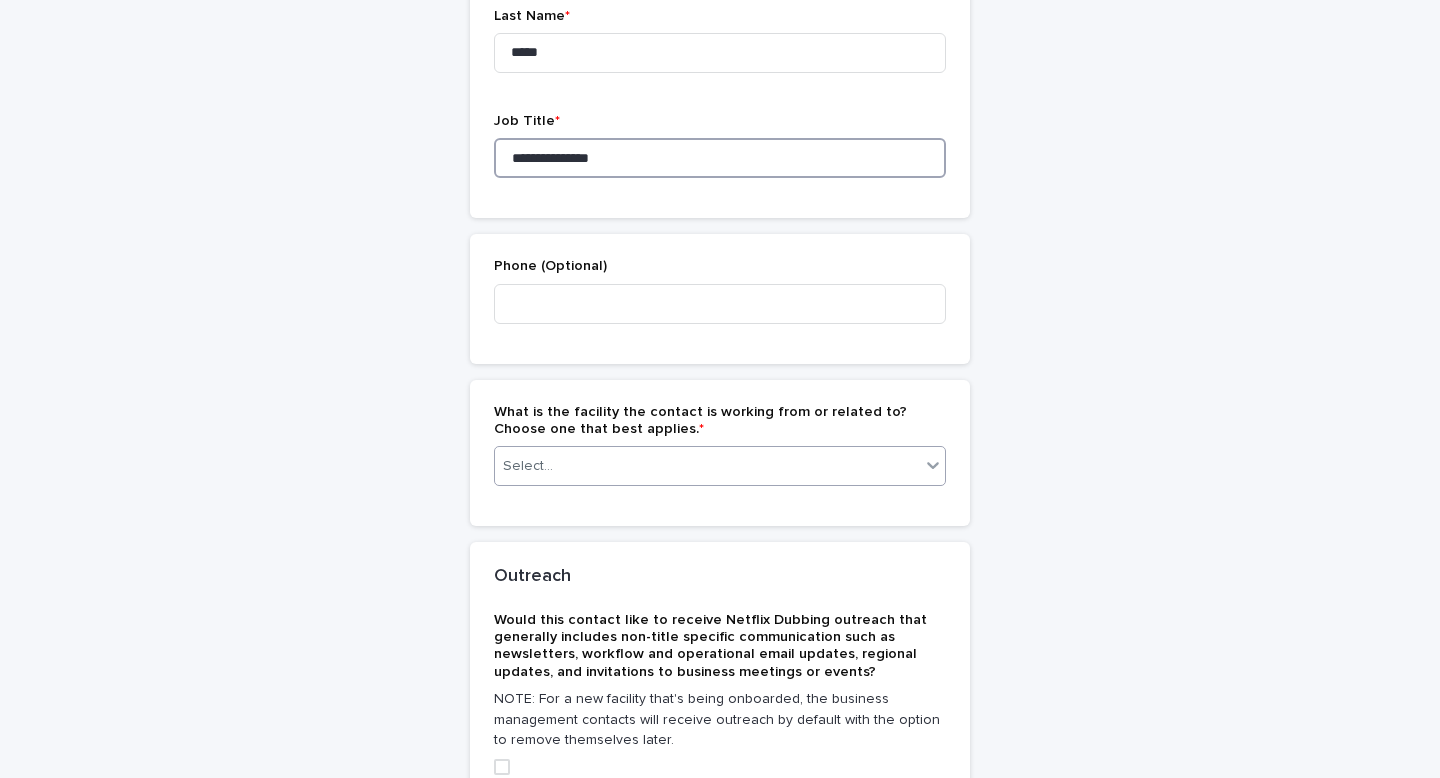 type on "**********" 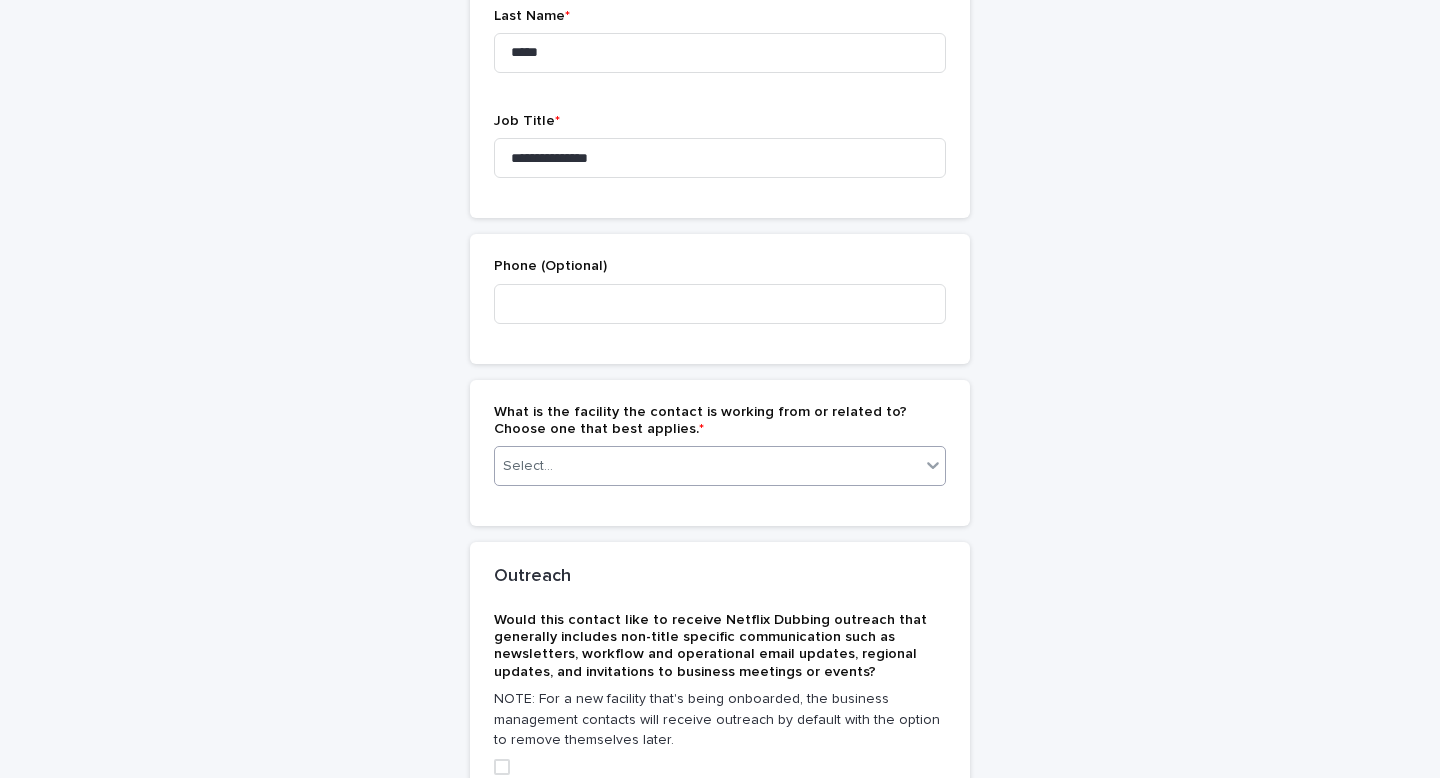 click on "Select..." at bounding box center (707, 466) 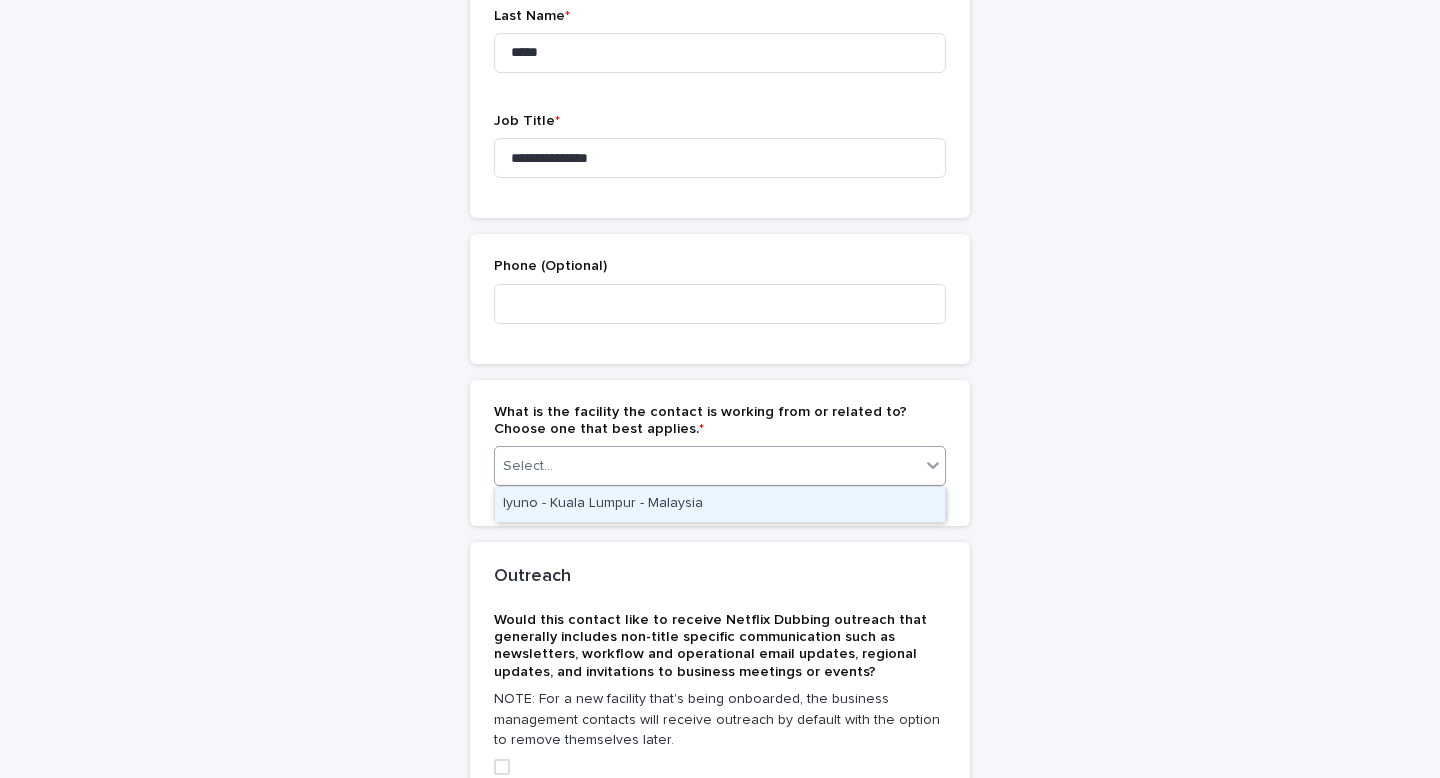 click on "Iyuno - Kuala Lumpur - Malaysia" at bounding box center (720, 504) 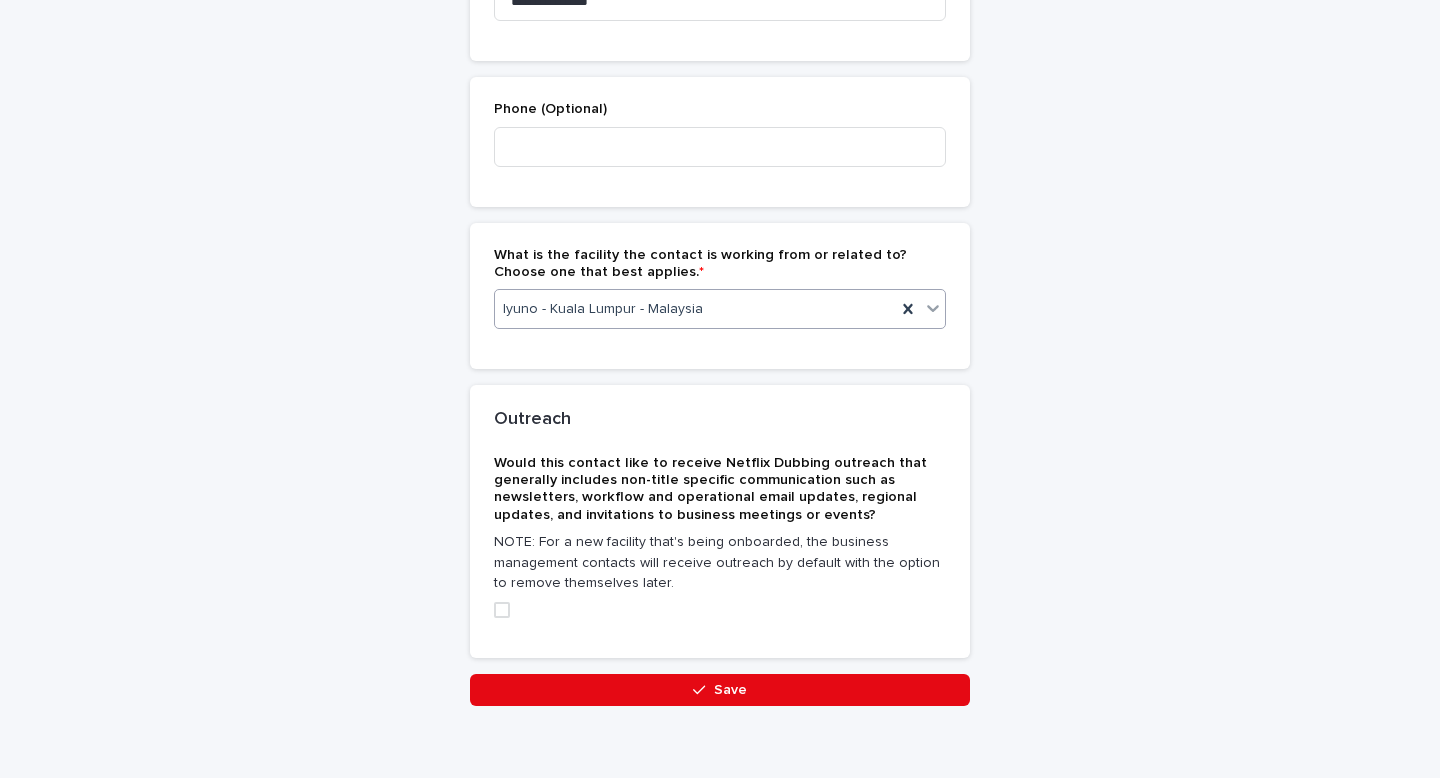 scroll, scrollTop: 949, scrollLeft: 0, axis: vertical 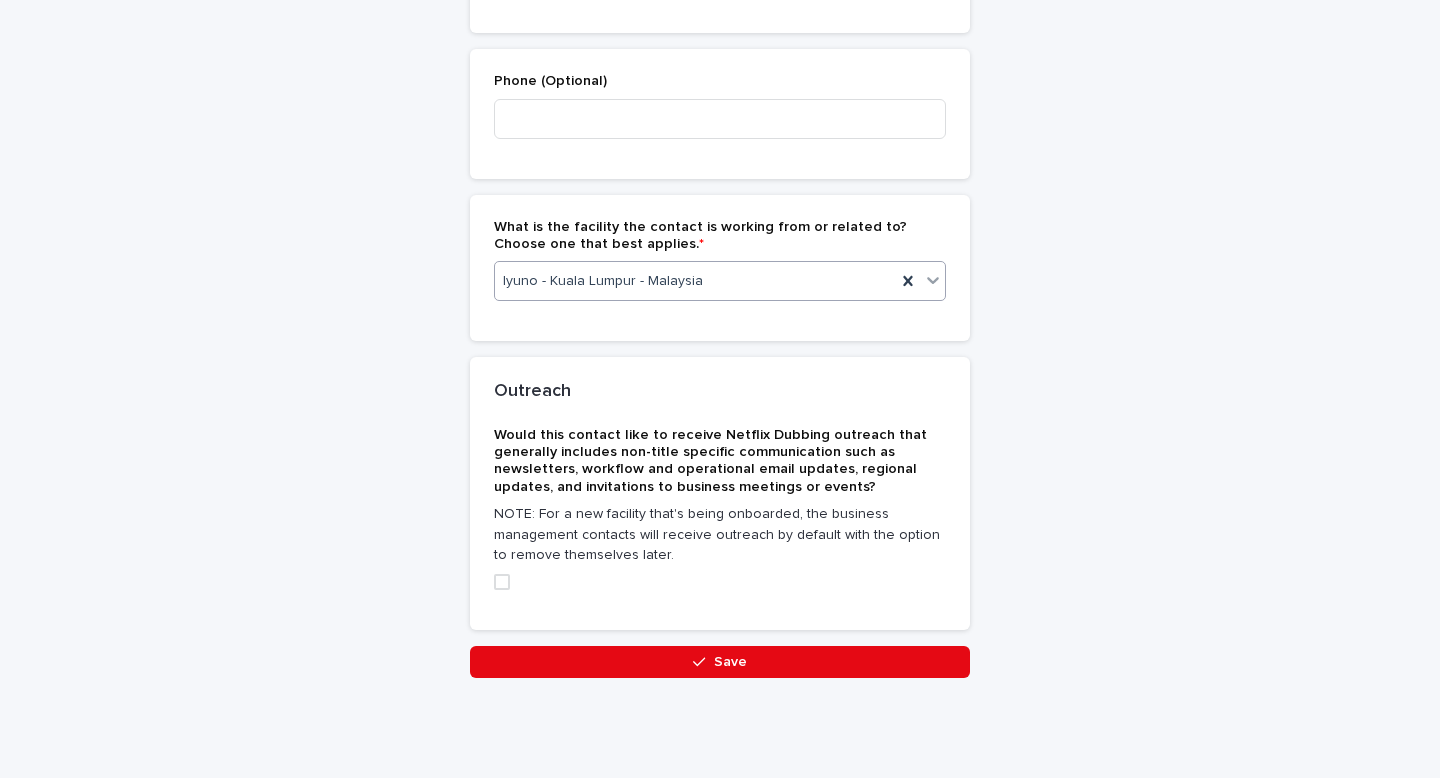 click at bounding box center [720, 582] 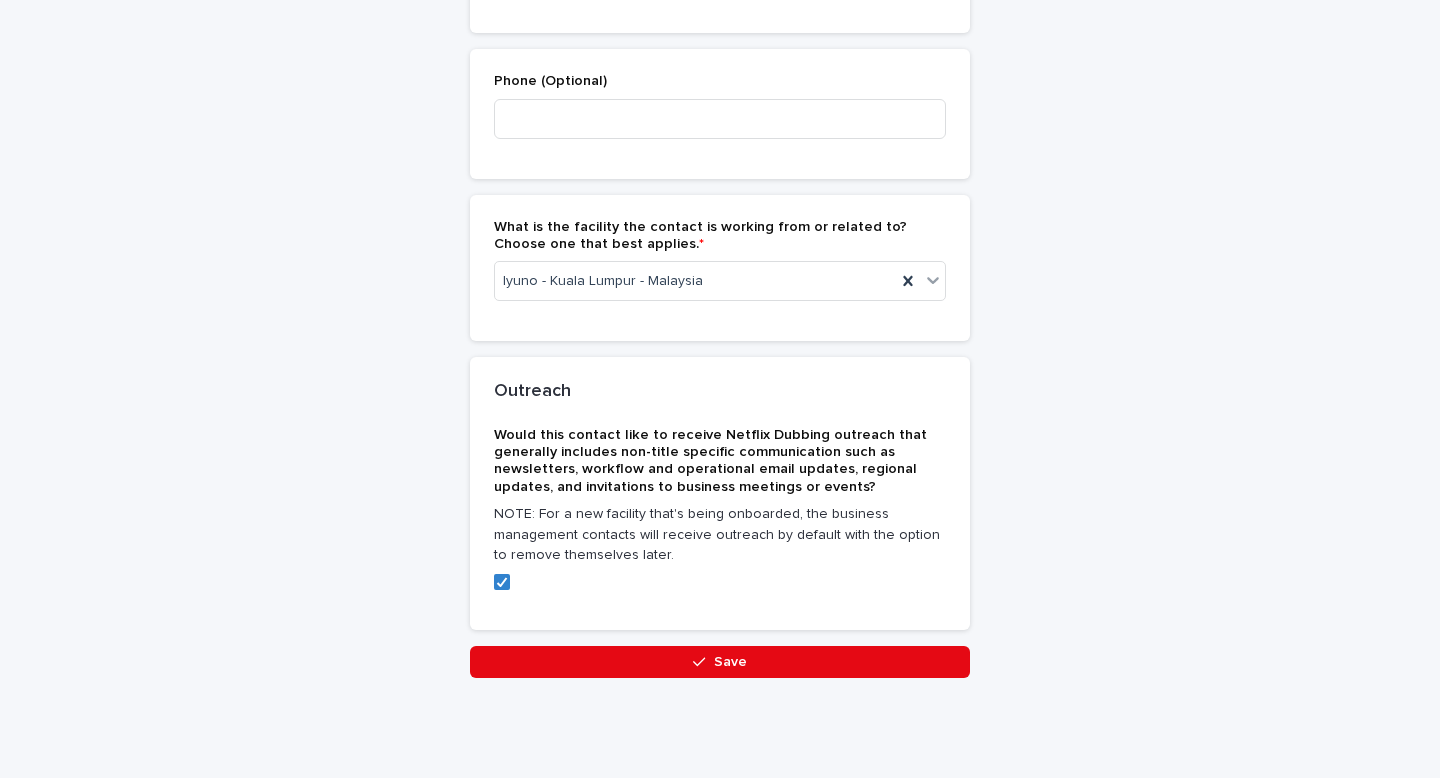 drag, startPoint x: 696, startPoint y: 657, endPoint x: 677, endPoint y: 603, distance: 57.245087 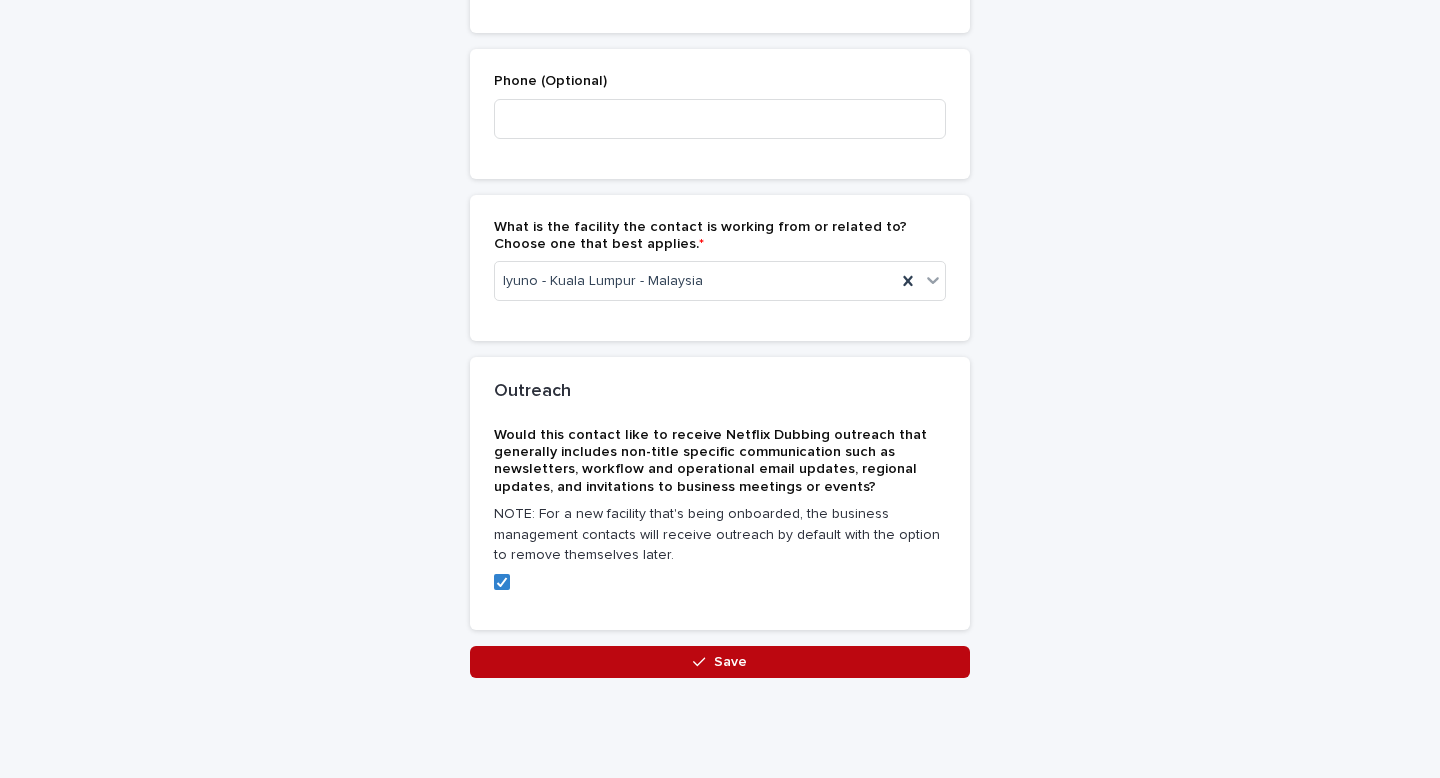 click on "Save" at bounding box center (730, 662) 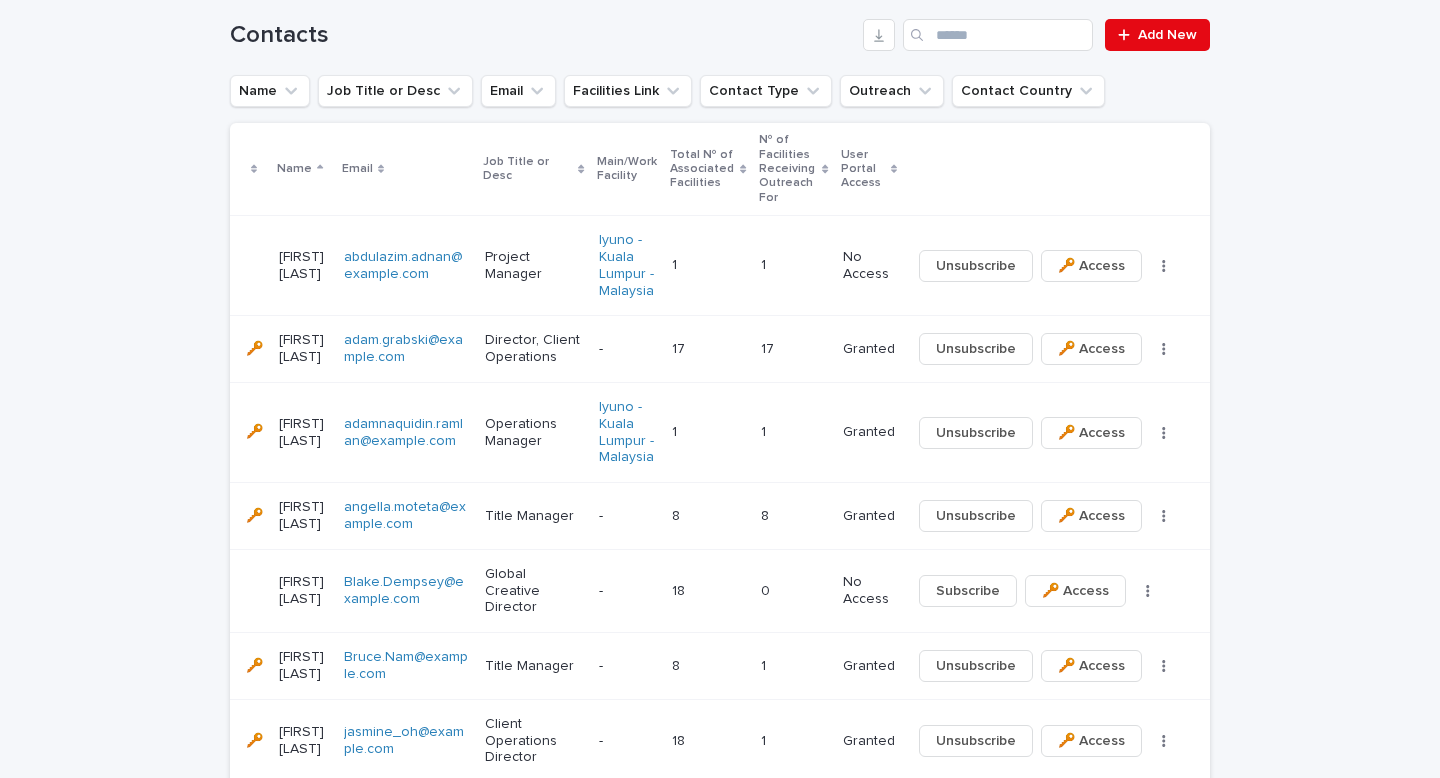 scroll, scrollTop: 466, scrollLeft: 0, axis: vertical 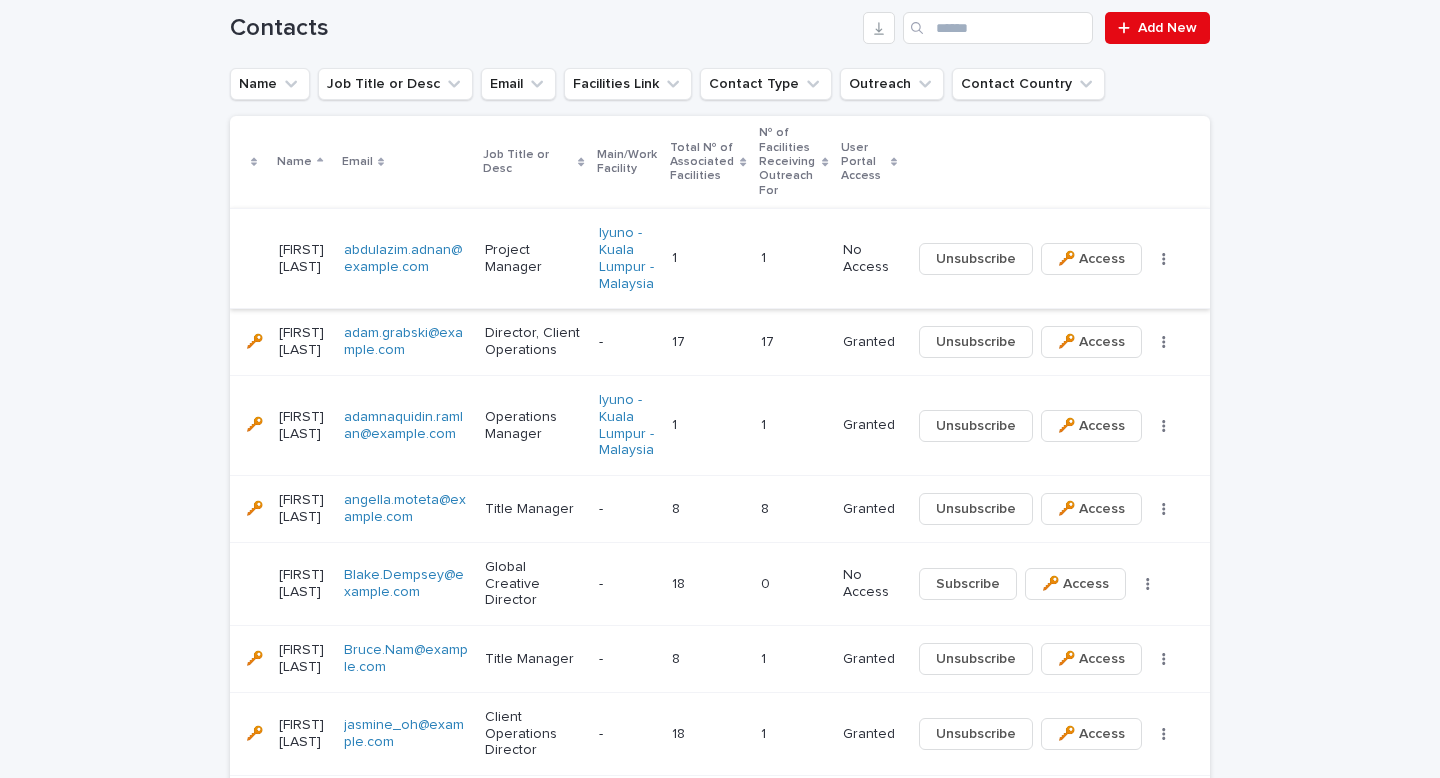 click on "🔑 Access" at bounding box center [1091, 259] 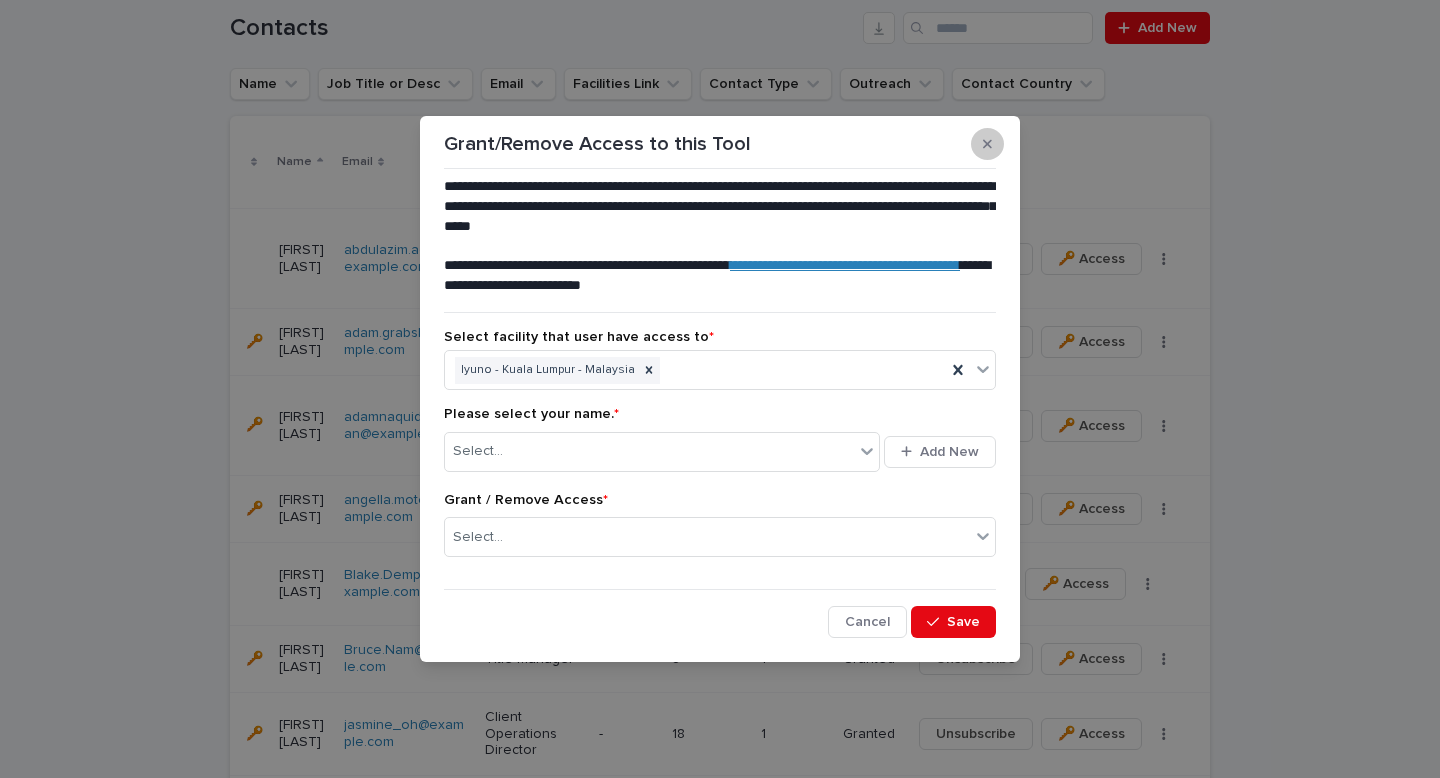 click at bounding box center [987, 144] 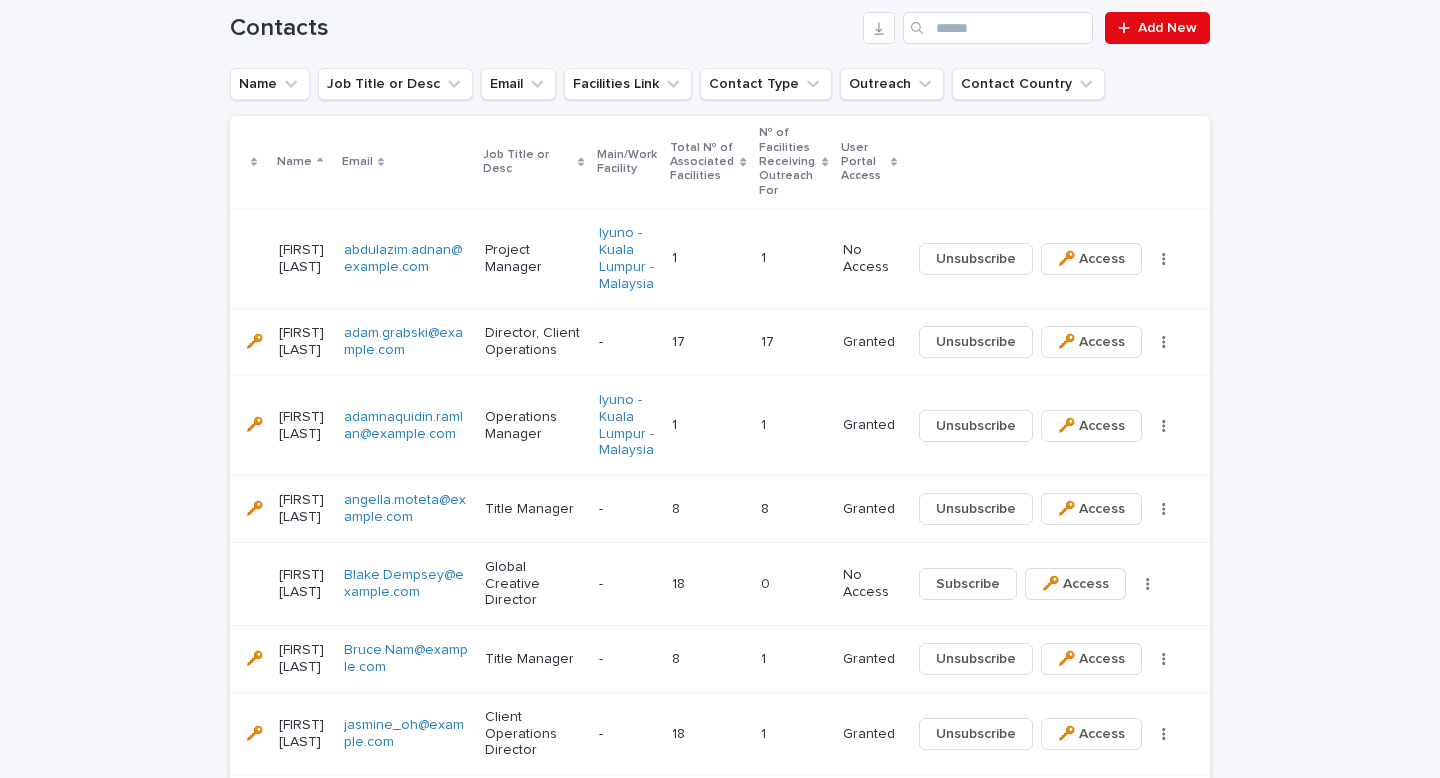 click on "Unsubscribe 🔑 Access ⤫ Delete" at bounding box center [1044, 259] 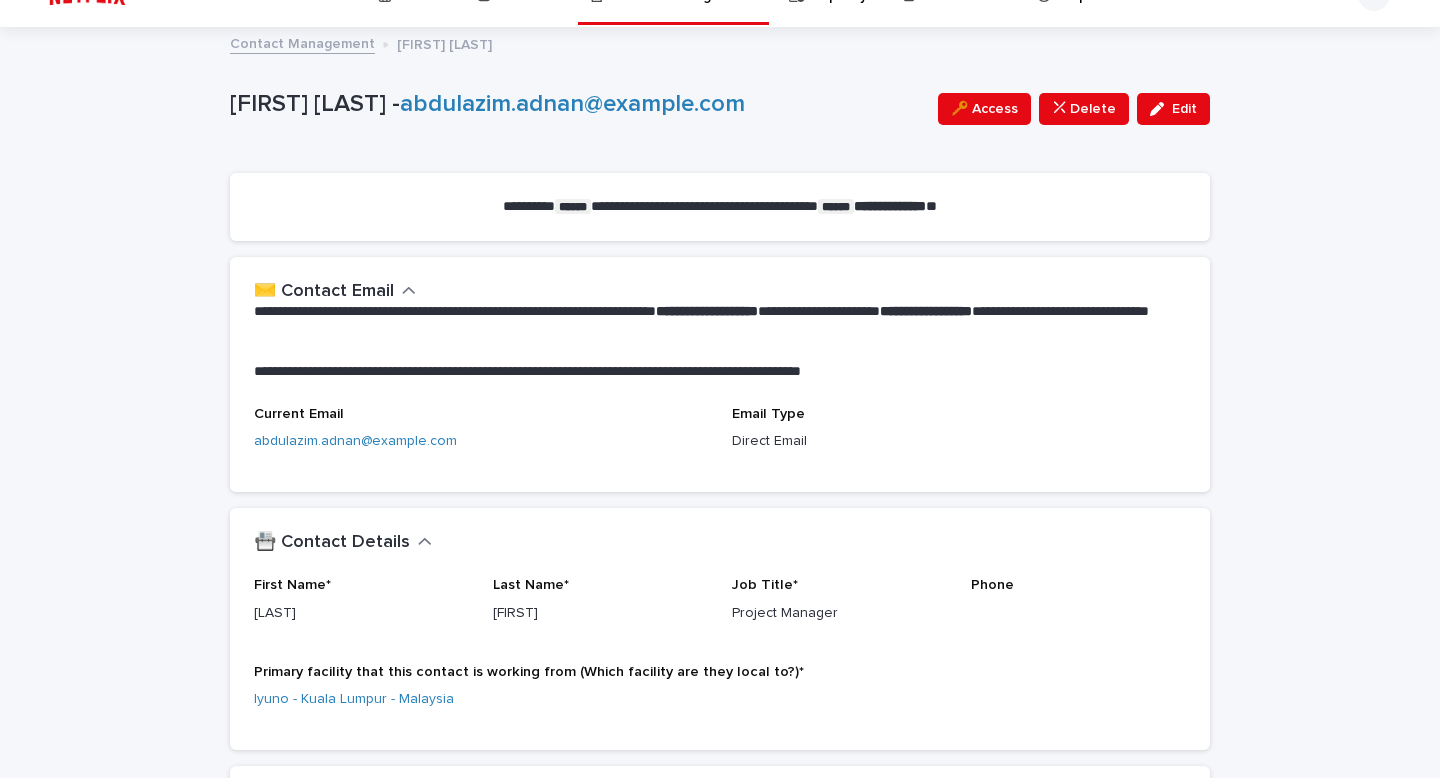 scroll, scrollTop: 43, scrollLeft: 0, axis: vertical 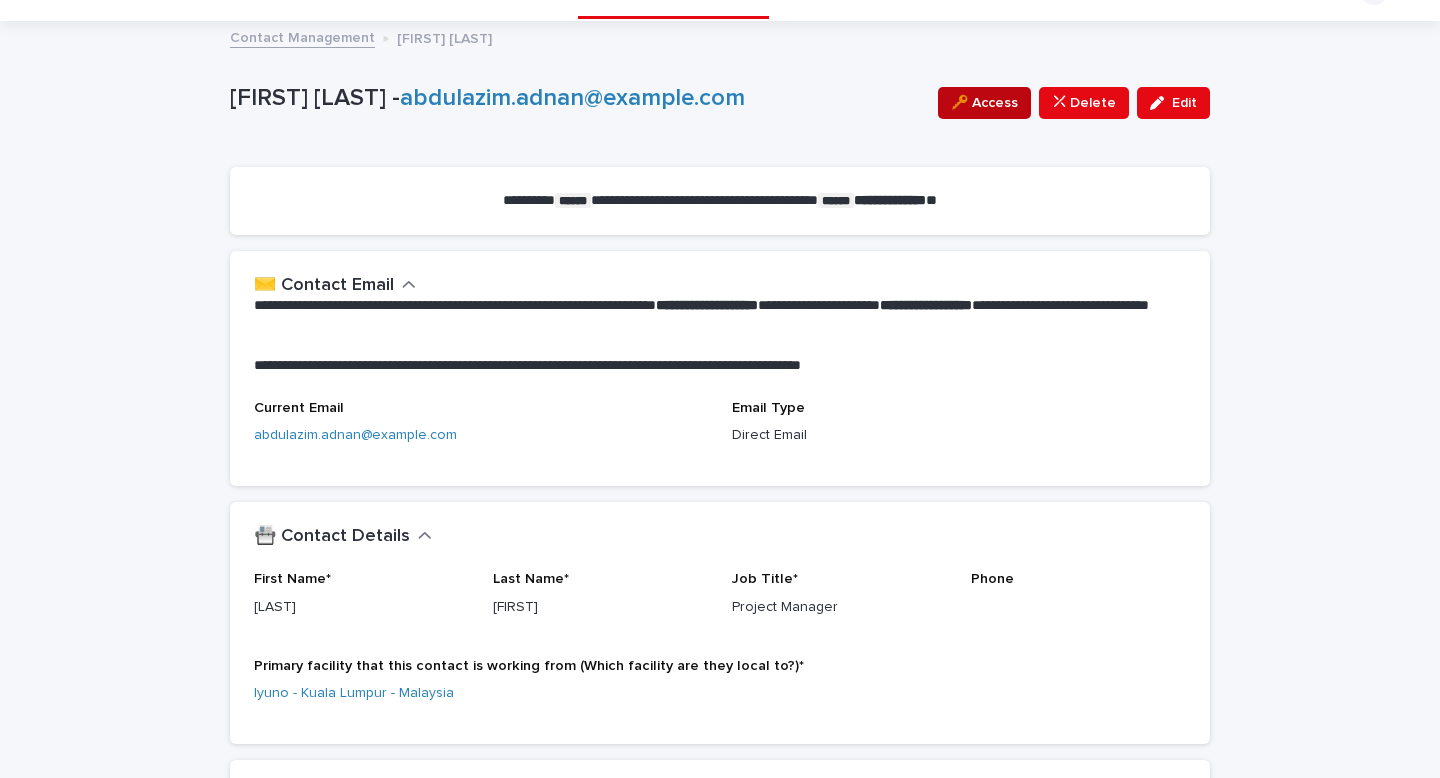 click on "🔑 Access" at bounding box center (984, 103) 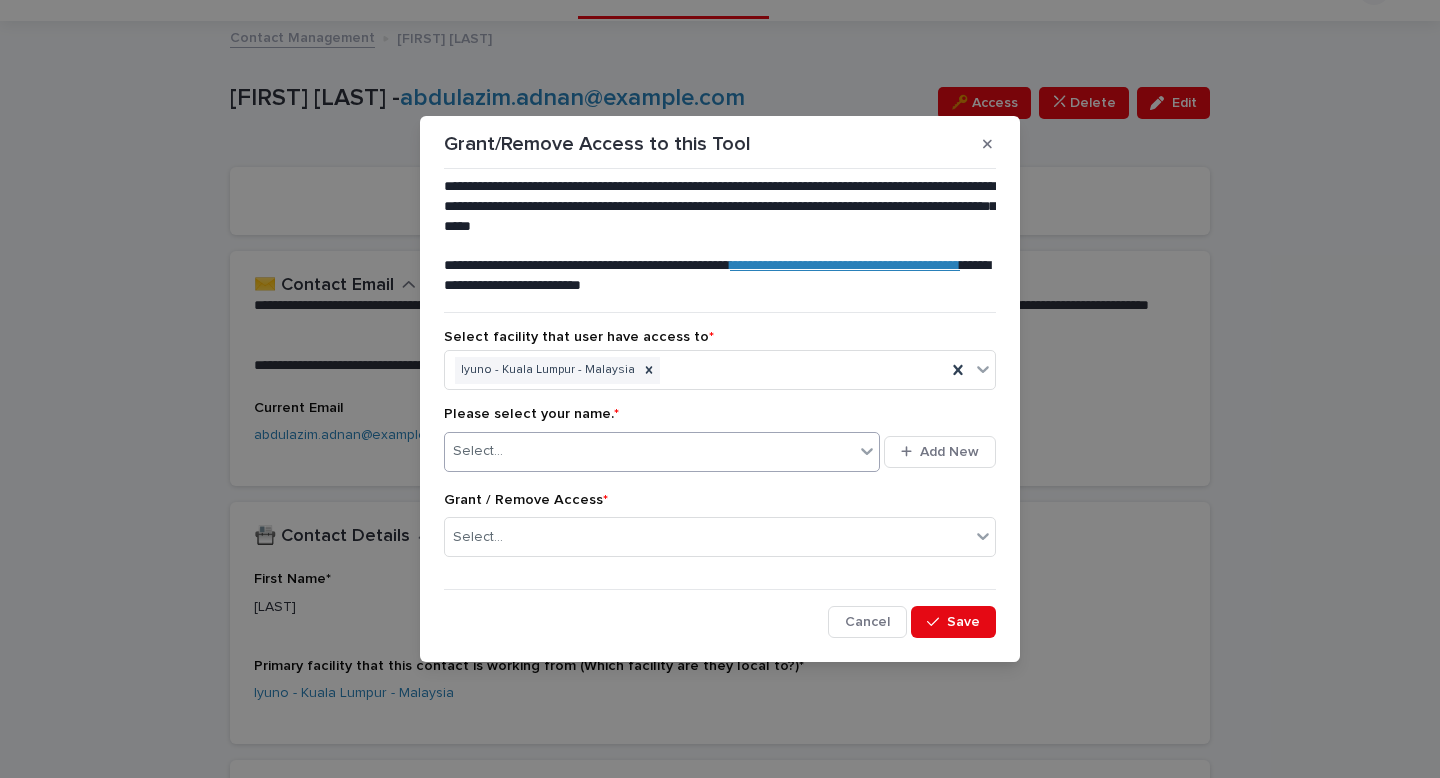 click on "Select..." at bounding box center [649, 451] 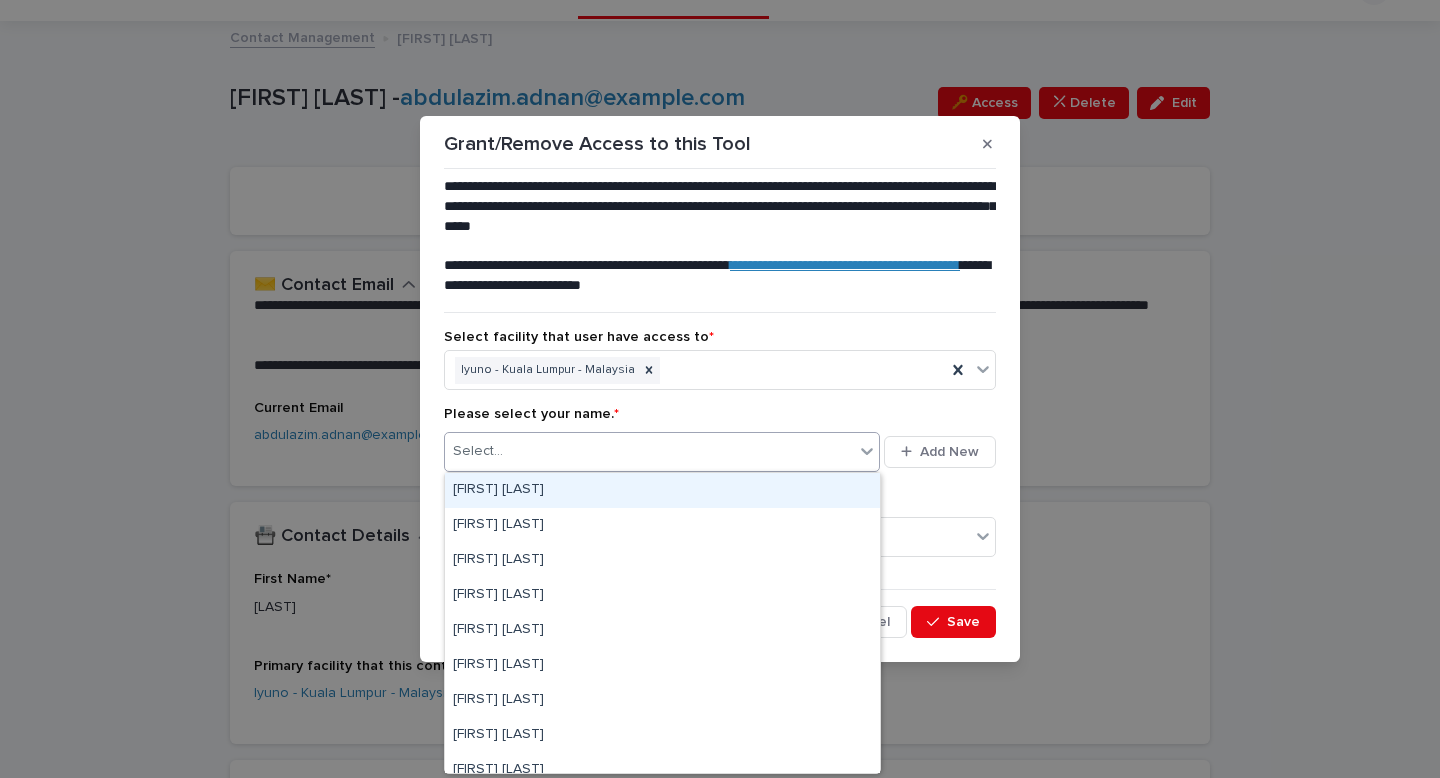 click on "[FIRST] [LAST]" at bounding box center [662, 490] 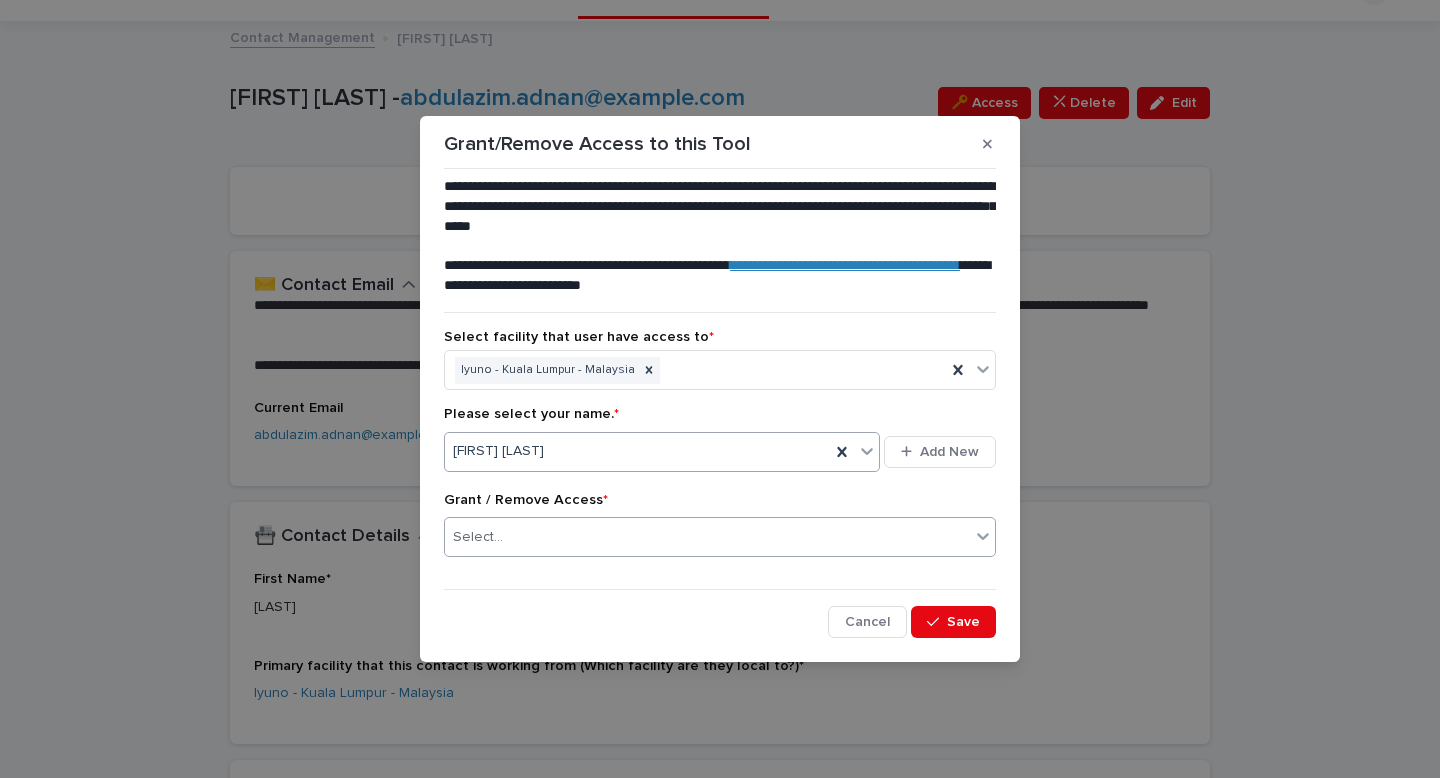 click on "Select..." at bounding box center [707, 537] 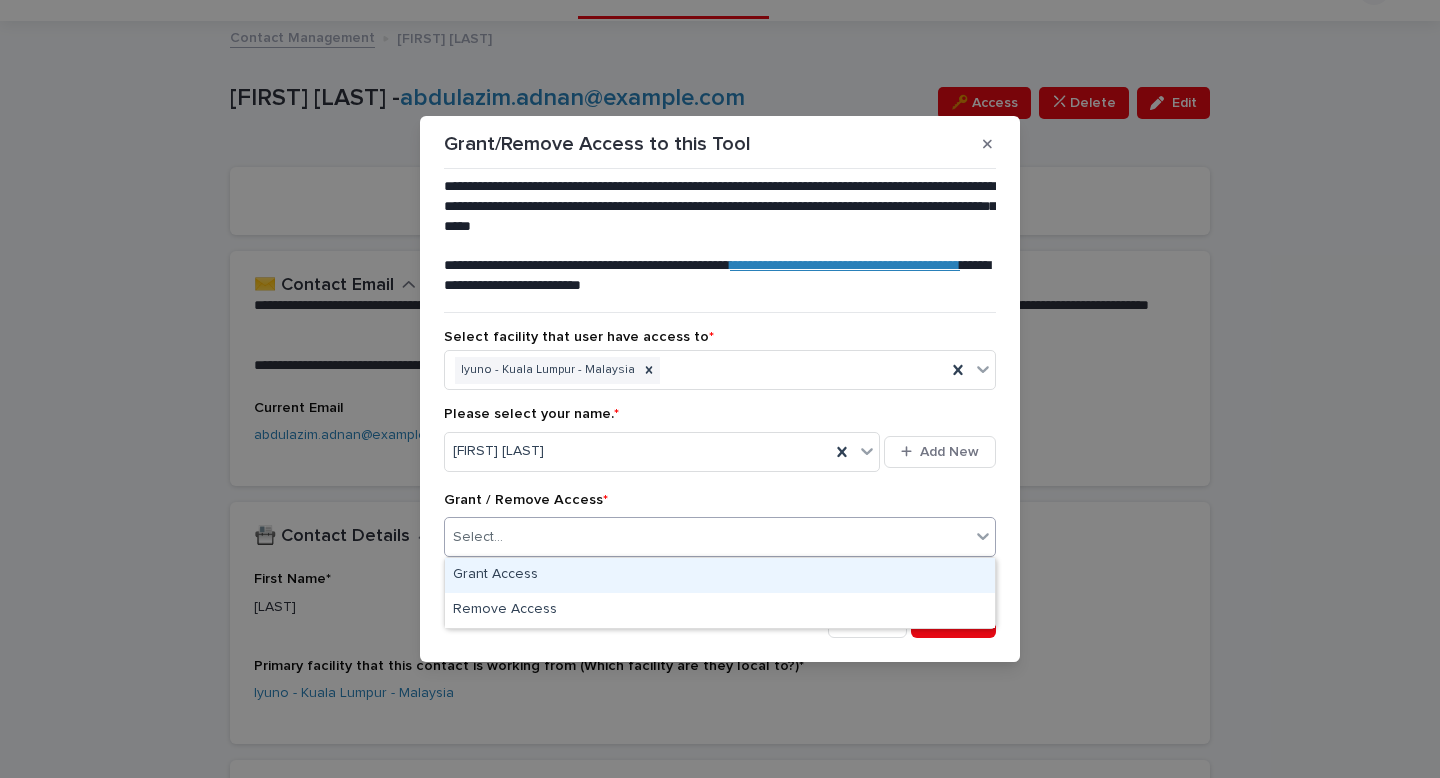 click on "Grant Access" at bounding box center [720, 575] 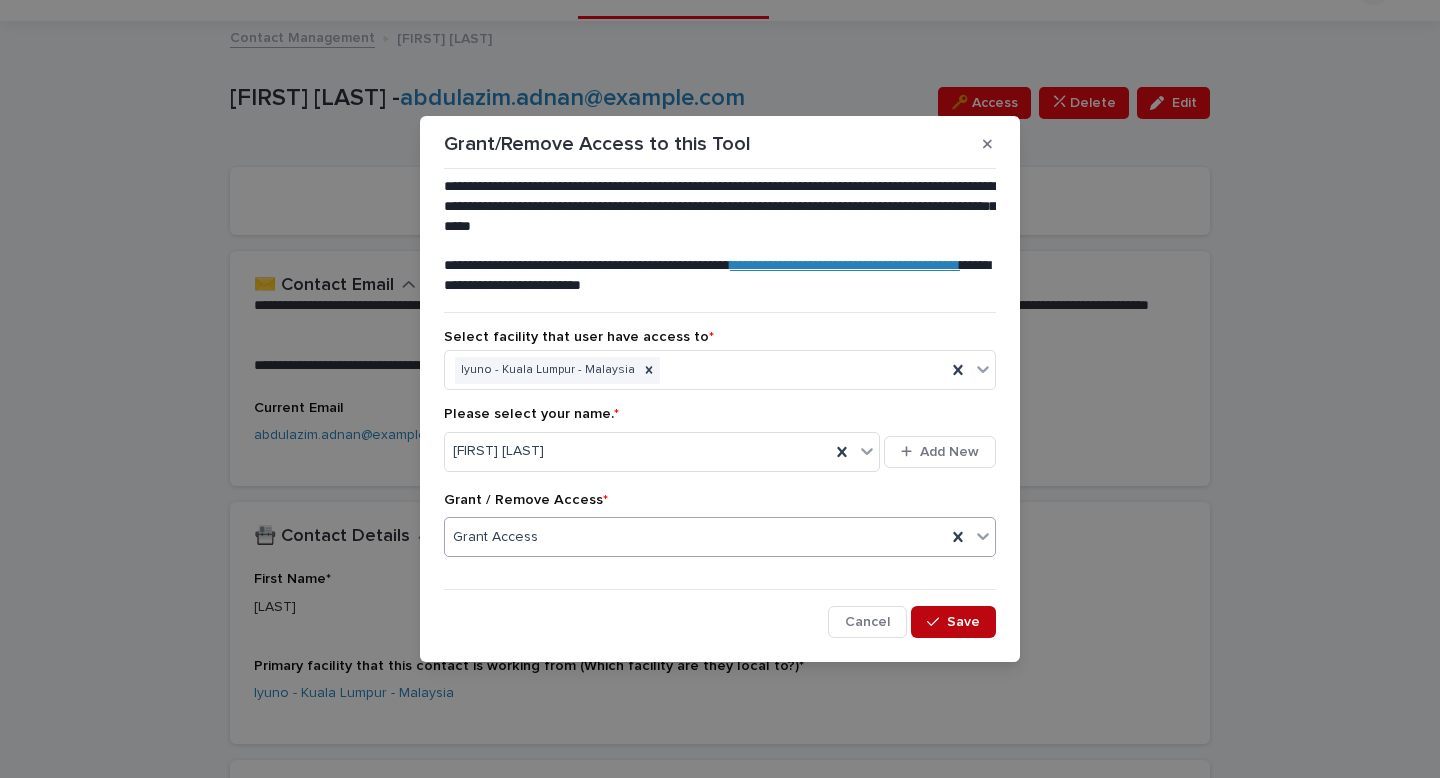 click on "Save" at bounding box center [963, 622] 